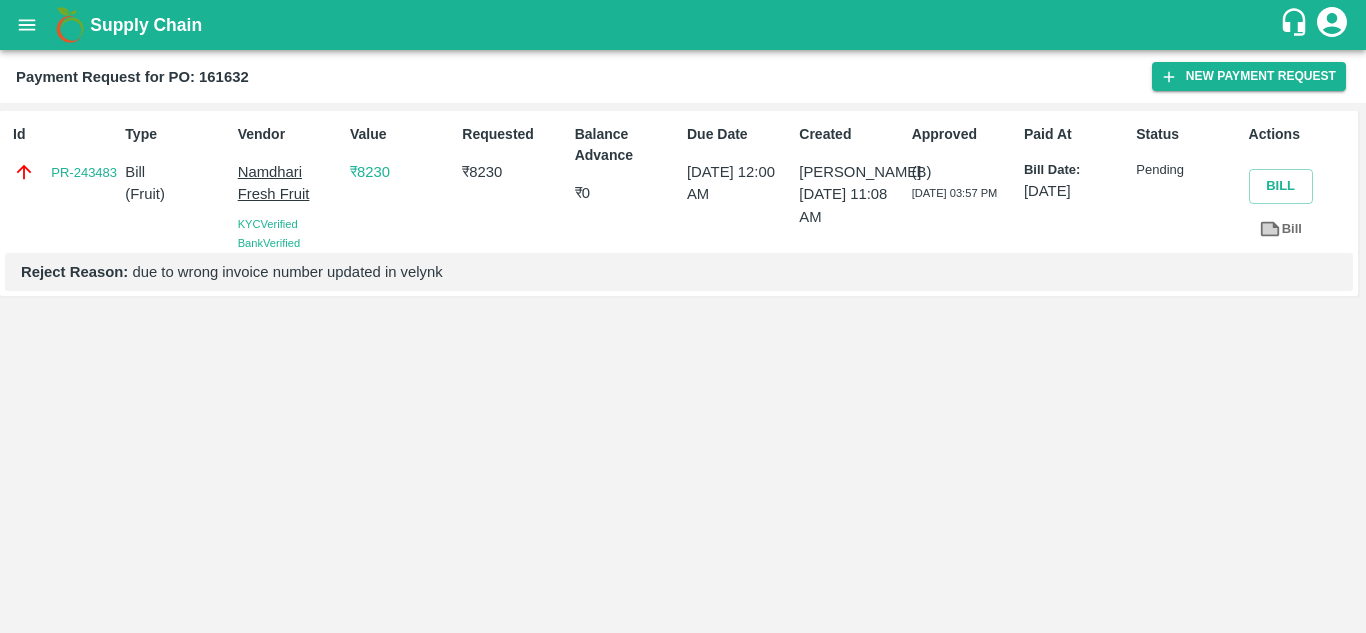 scroll, scrollTop: 0, scrollLeft: 0, axis: both 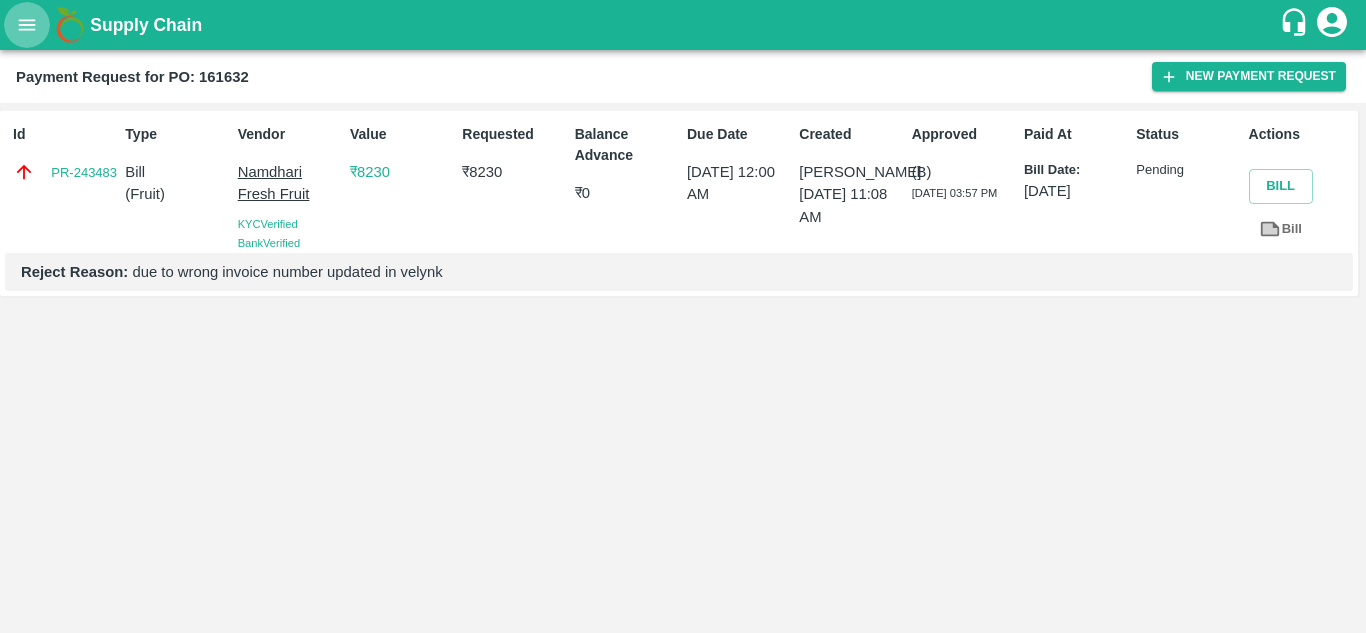 click 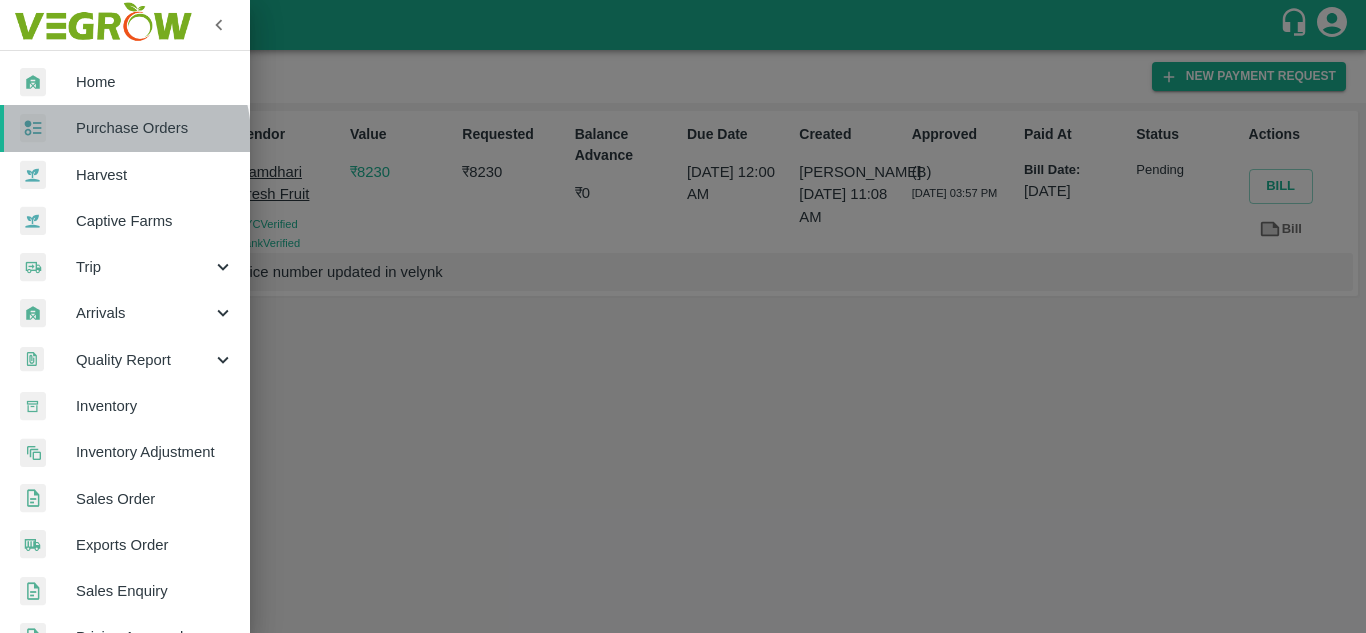 click on "Purchase Orders" at bounding box center (155, 128) 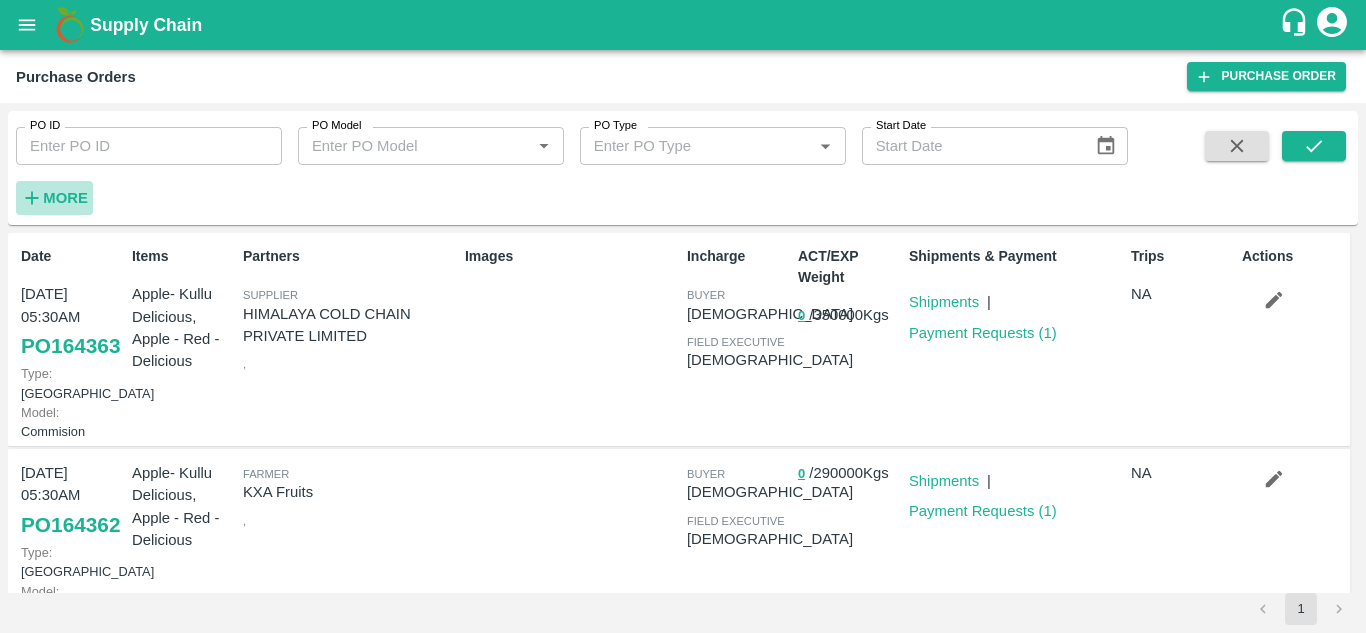 click on "More" at bounding box center (65, 198) 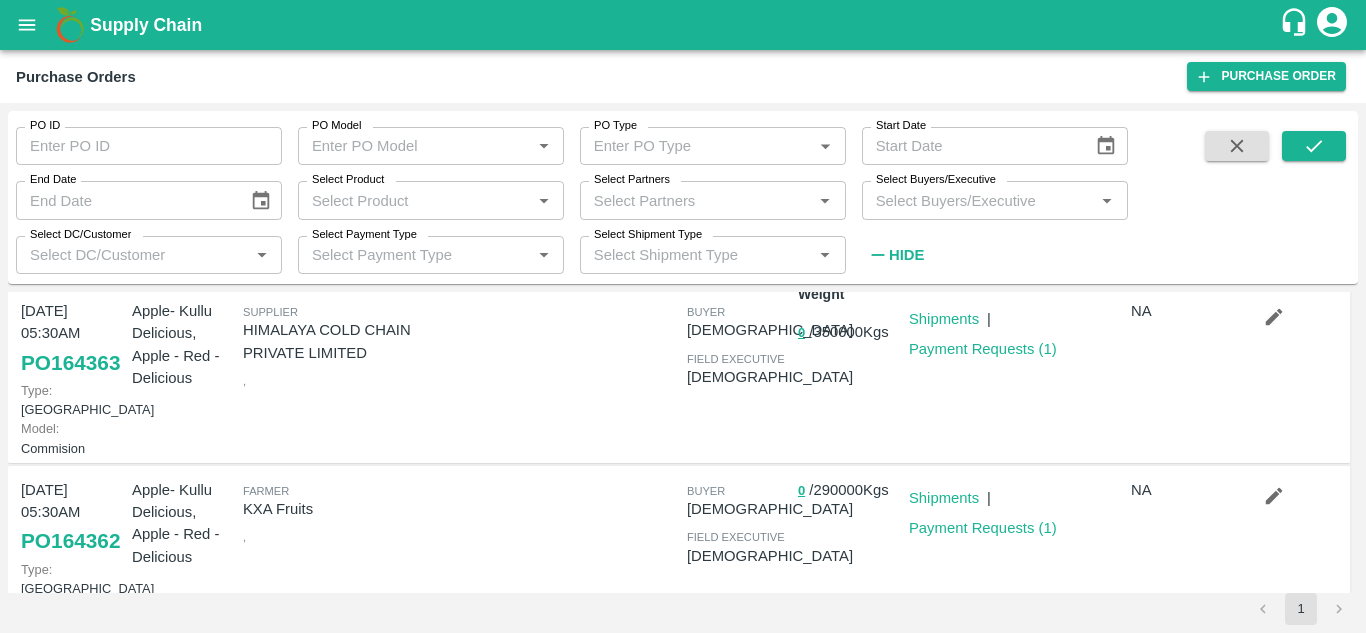 scroll, scrollTop: 0, scrollLeft: 0, axis: both 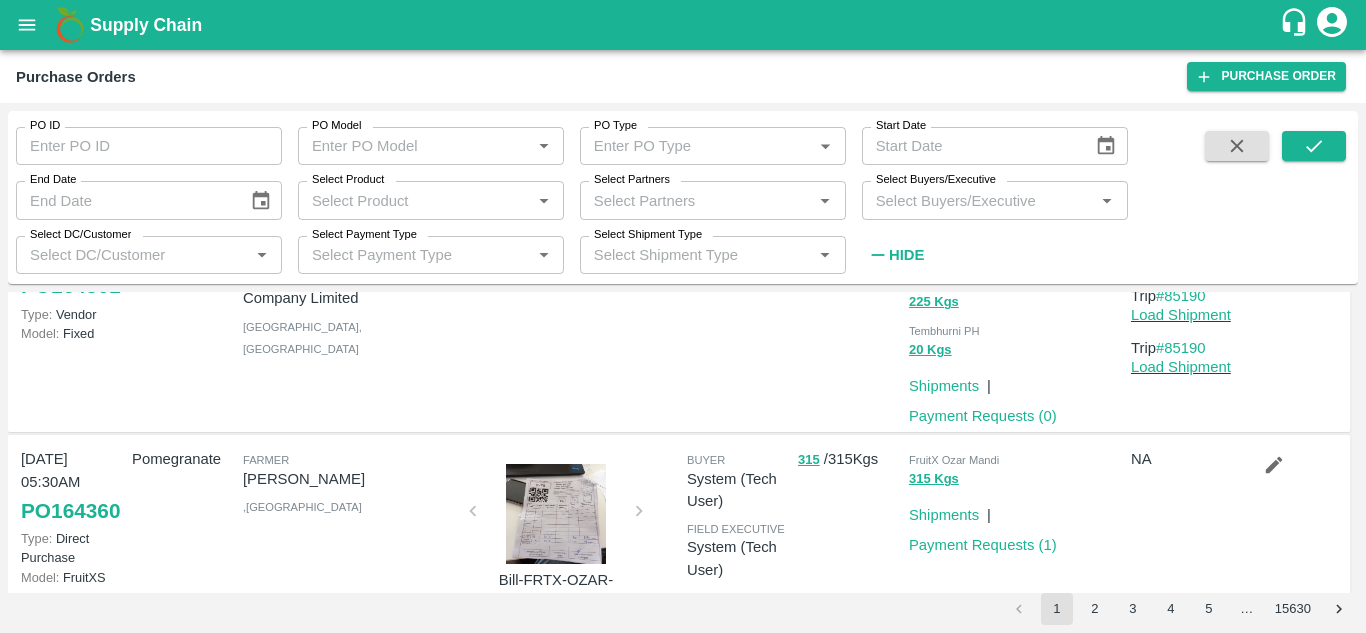 click on "Select Partners" at bounding box center [696, 200] 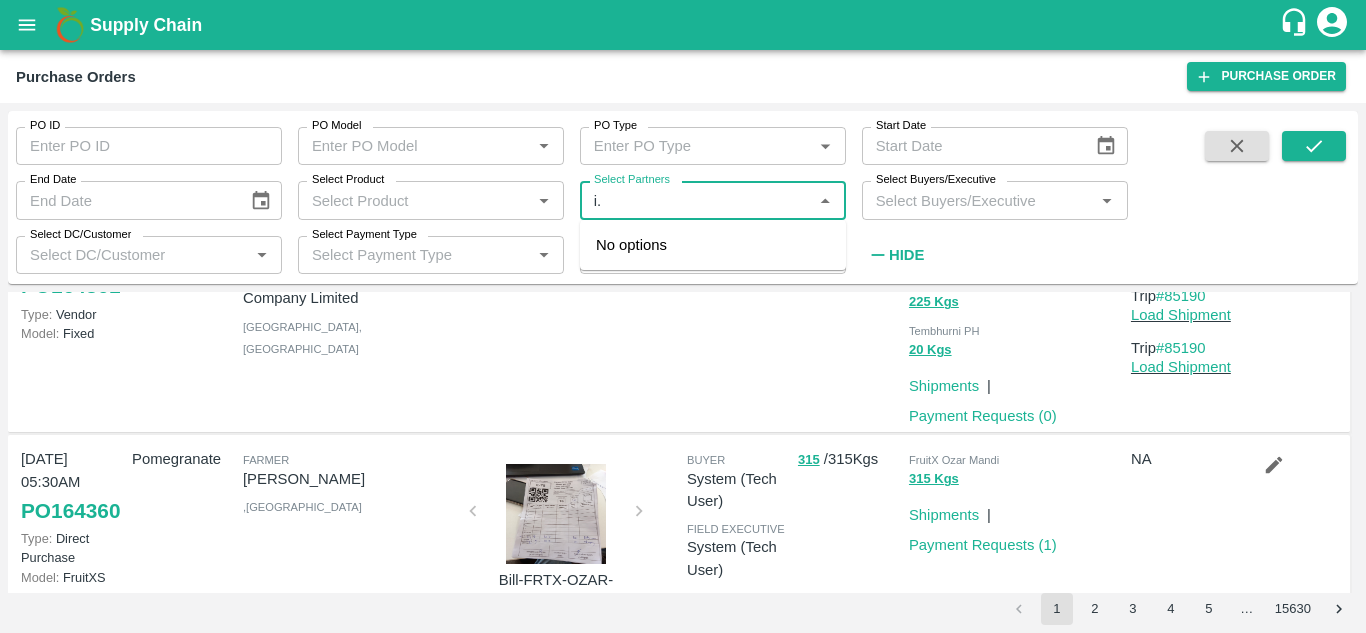 type on "i" 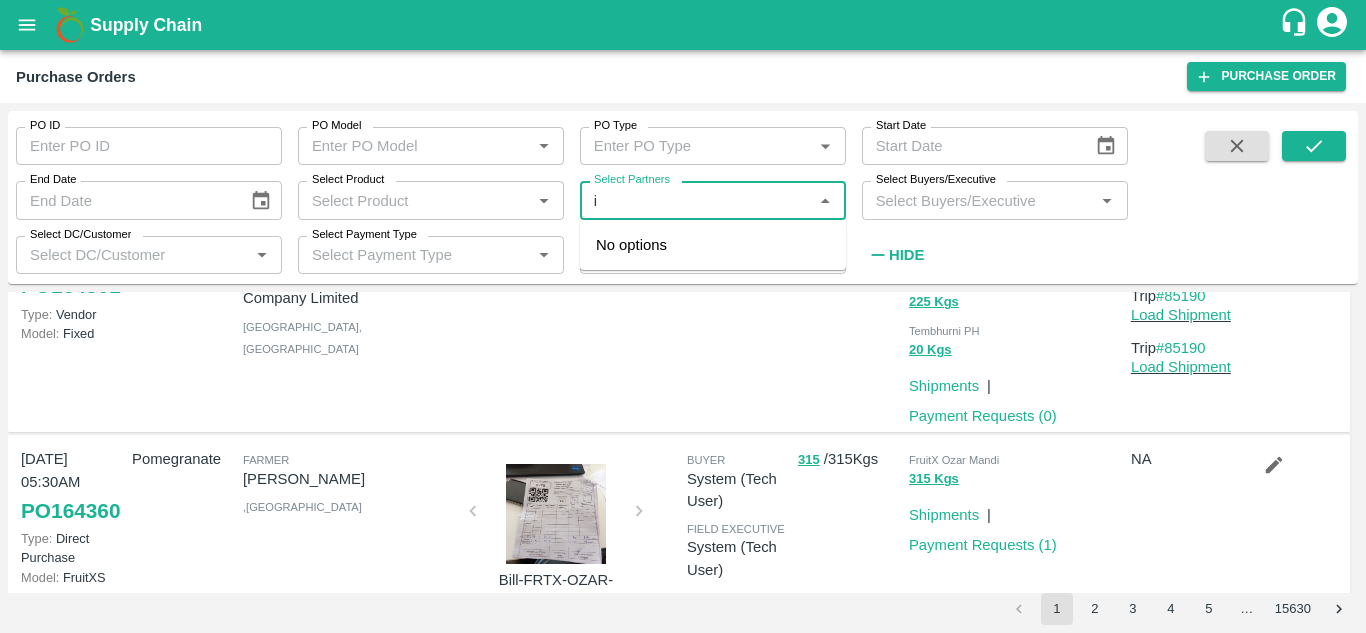 type 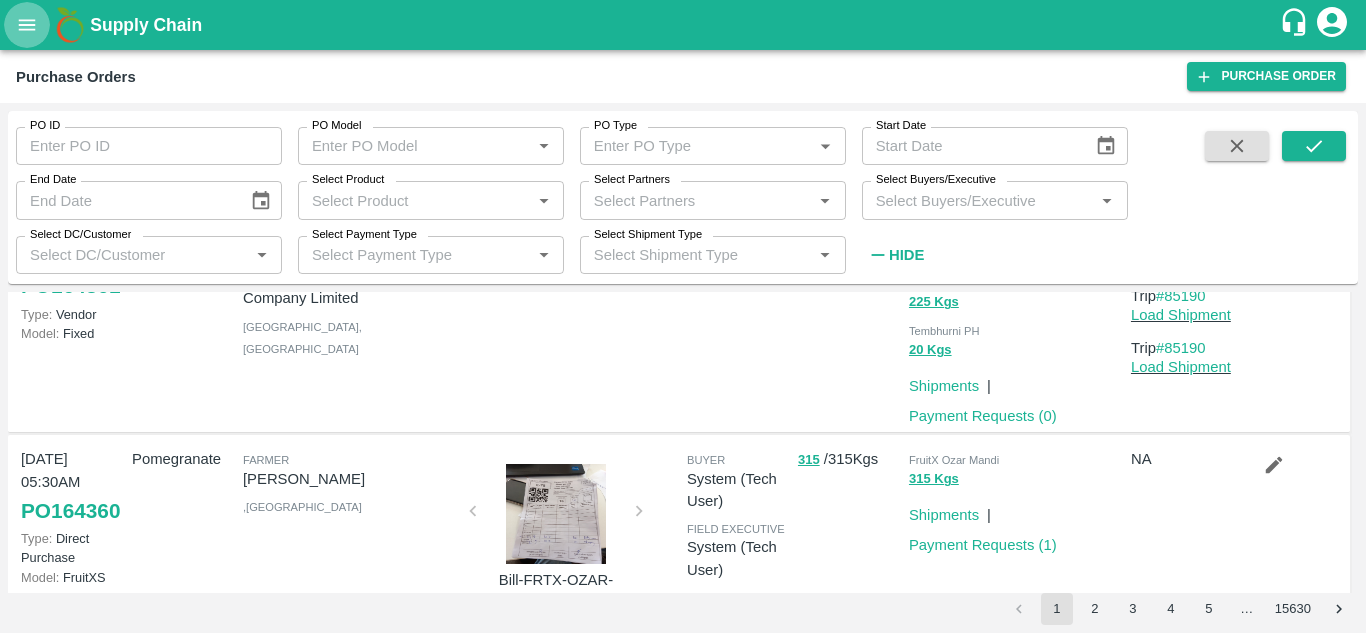 click at bounding box center (27, 25) 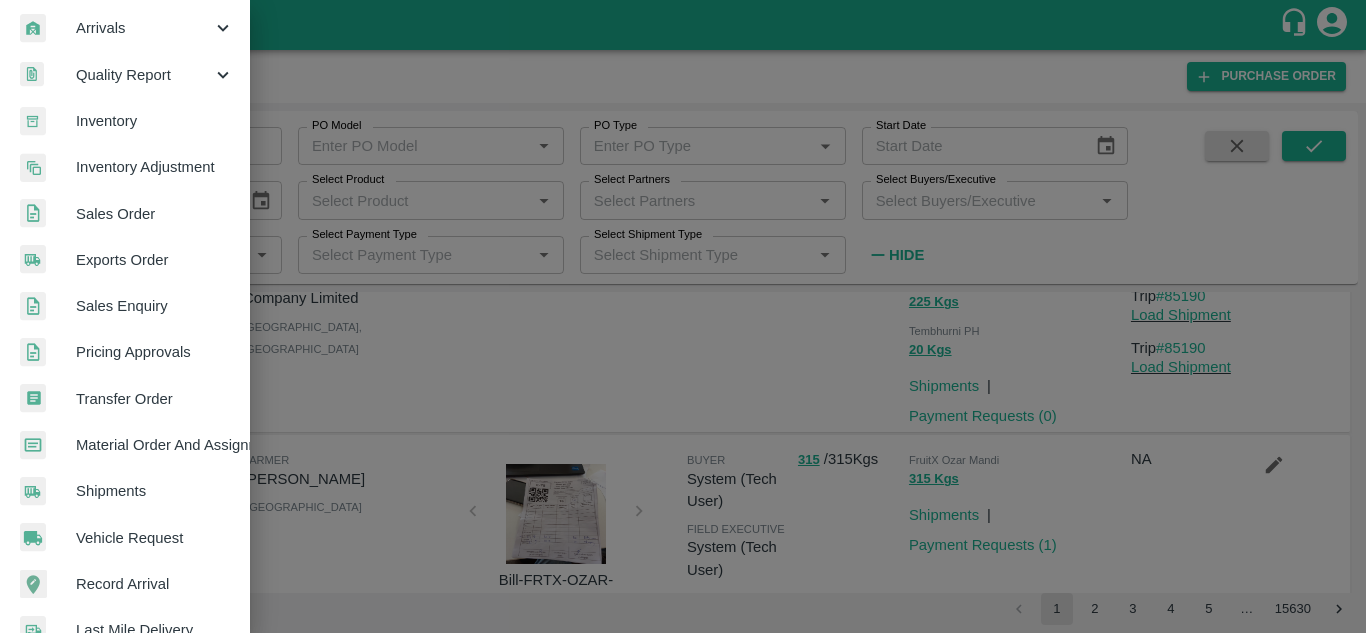 scroll, scrollTop: 269, scrollLeft: 0, axis: vertical 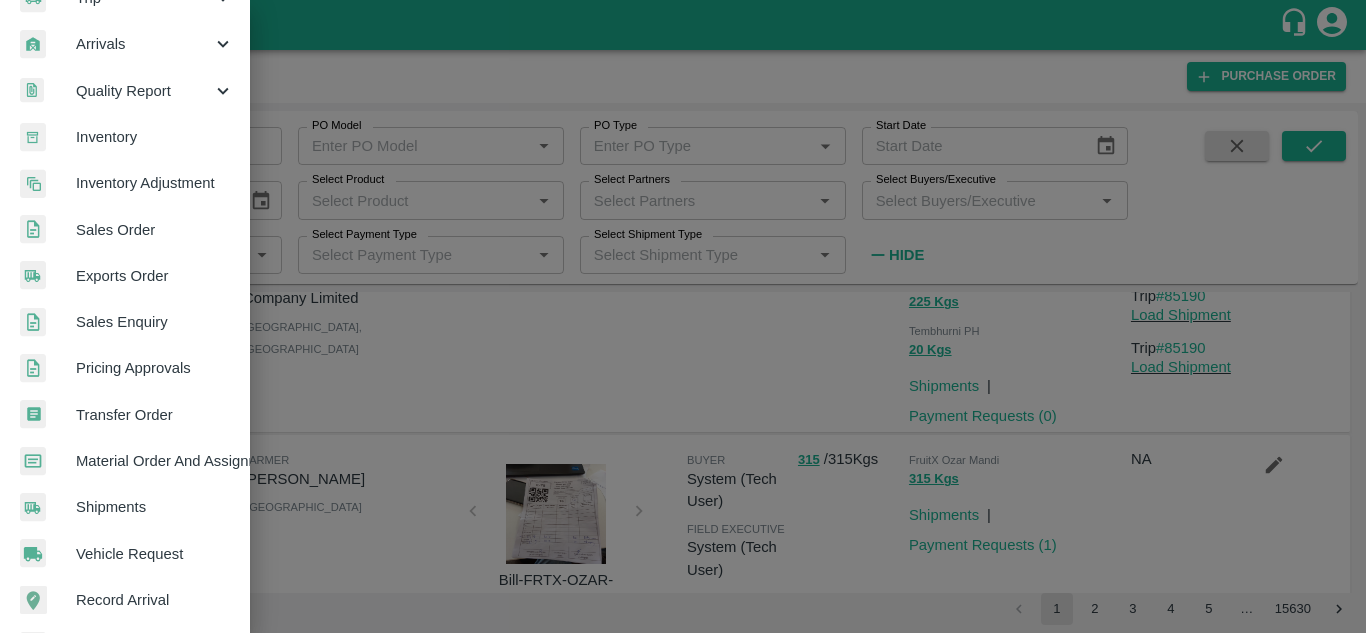 click on "Shipments" at bounding box center (155, 507) 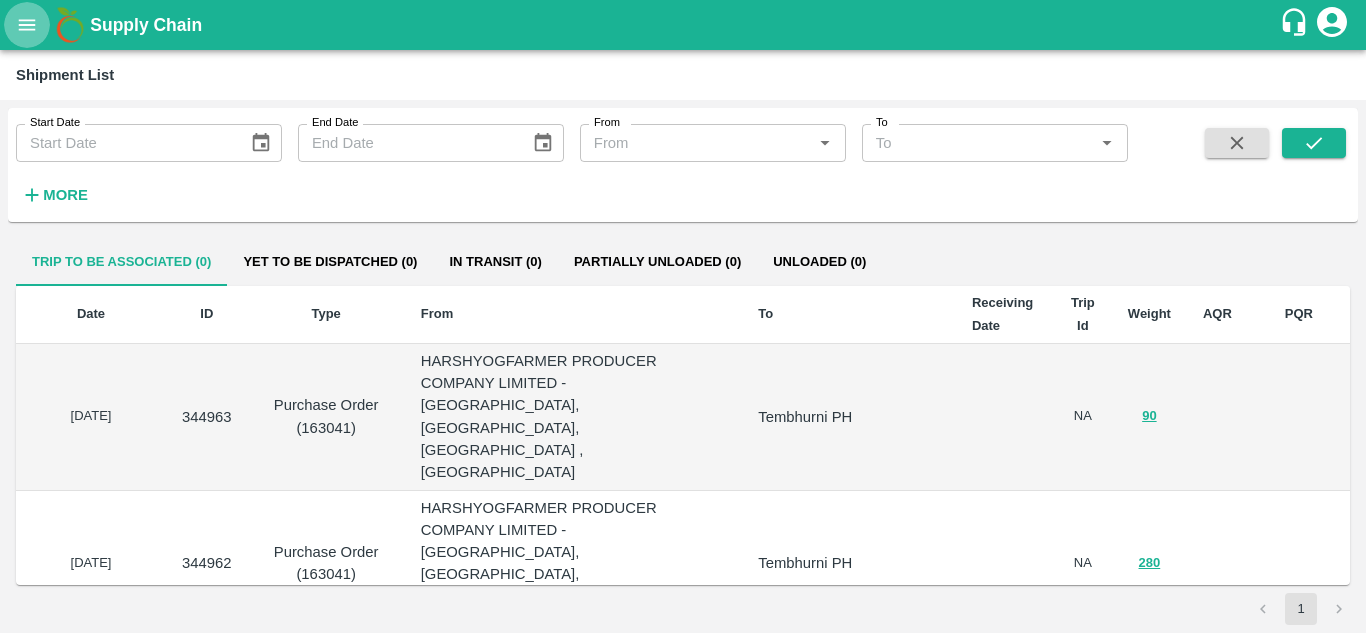click 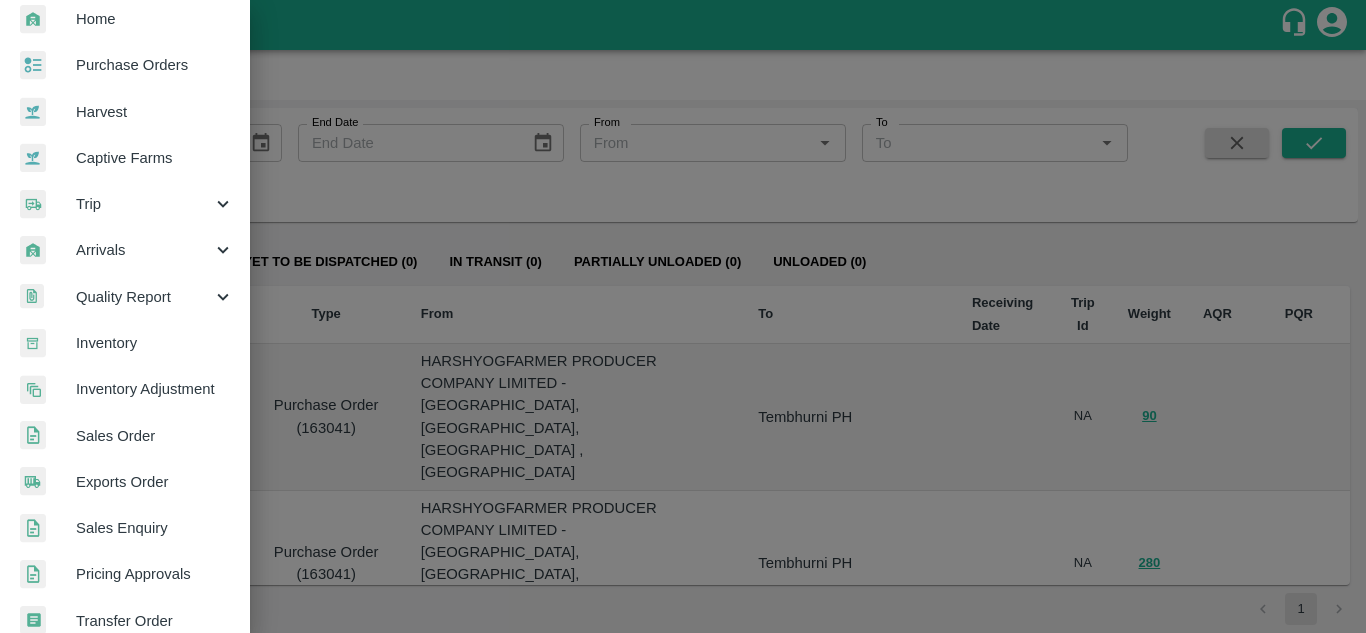 scroll, scrollTop: 64, scrollLeft: 0, axis: vertical 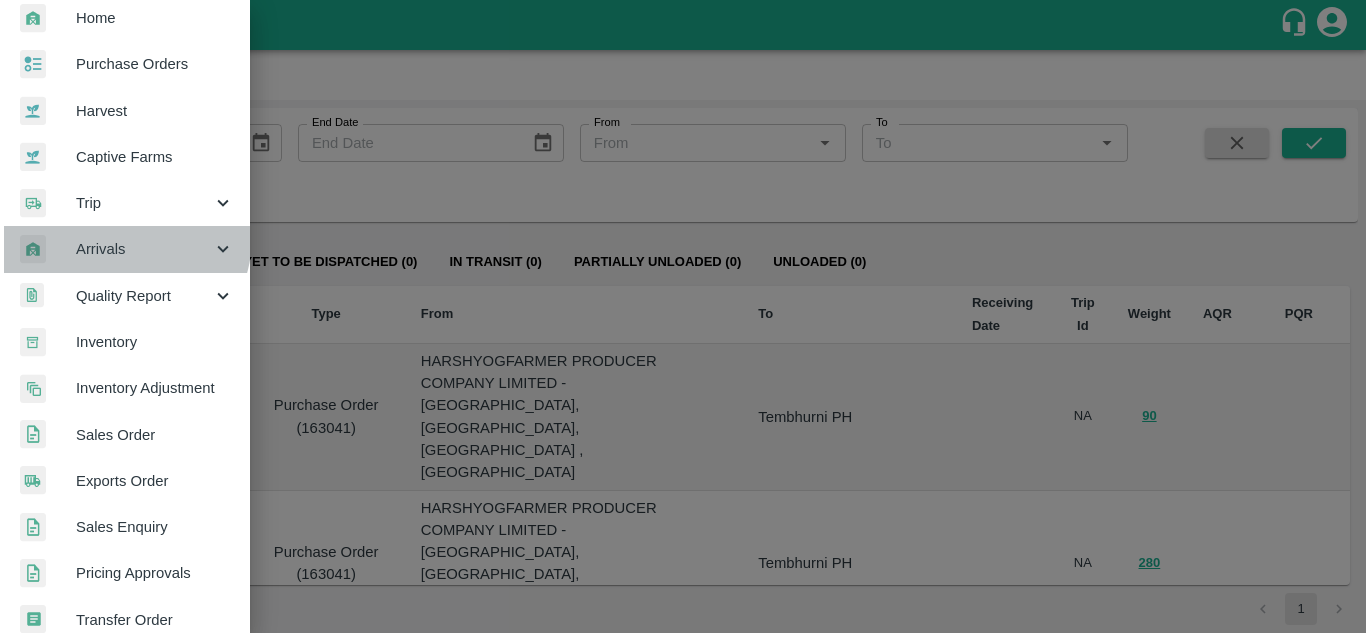 click on "Arrivals" at bounding box center [125, 249] 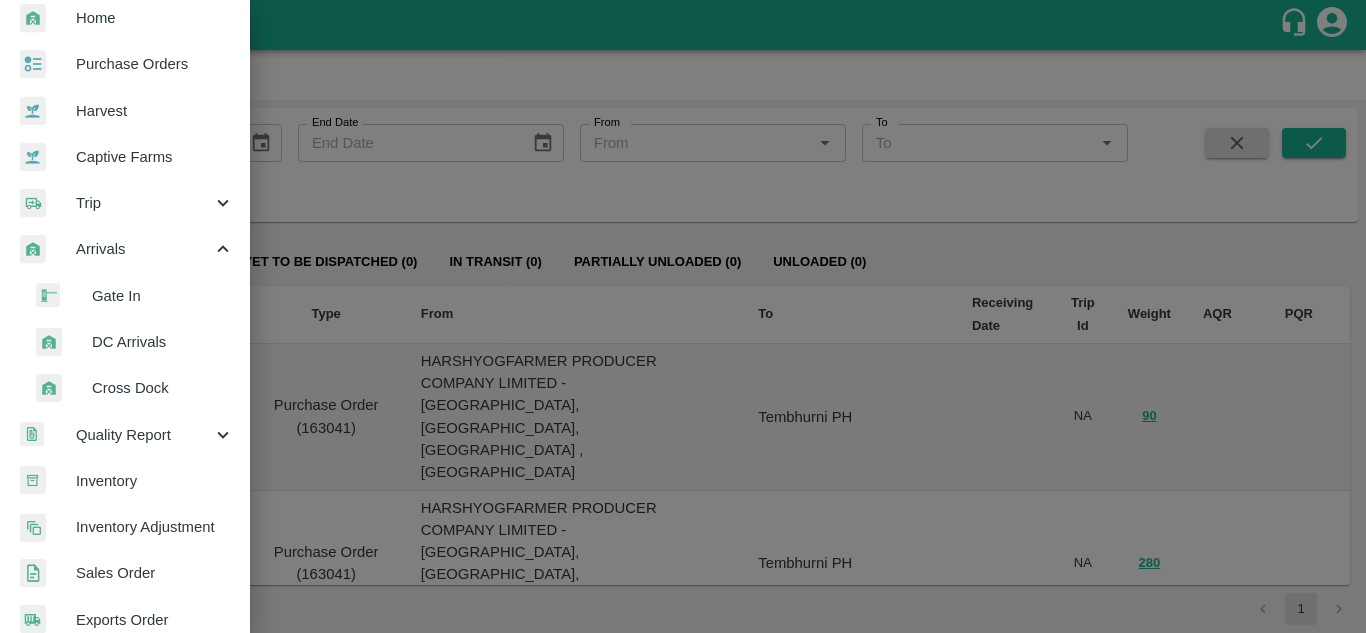 click on "DC Arrivals" at bounding box center (163, 342) 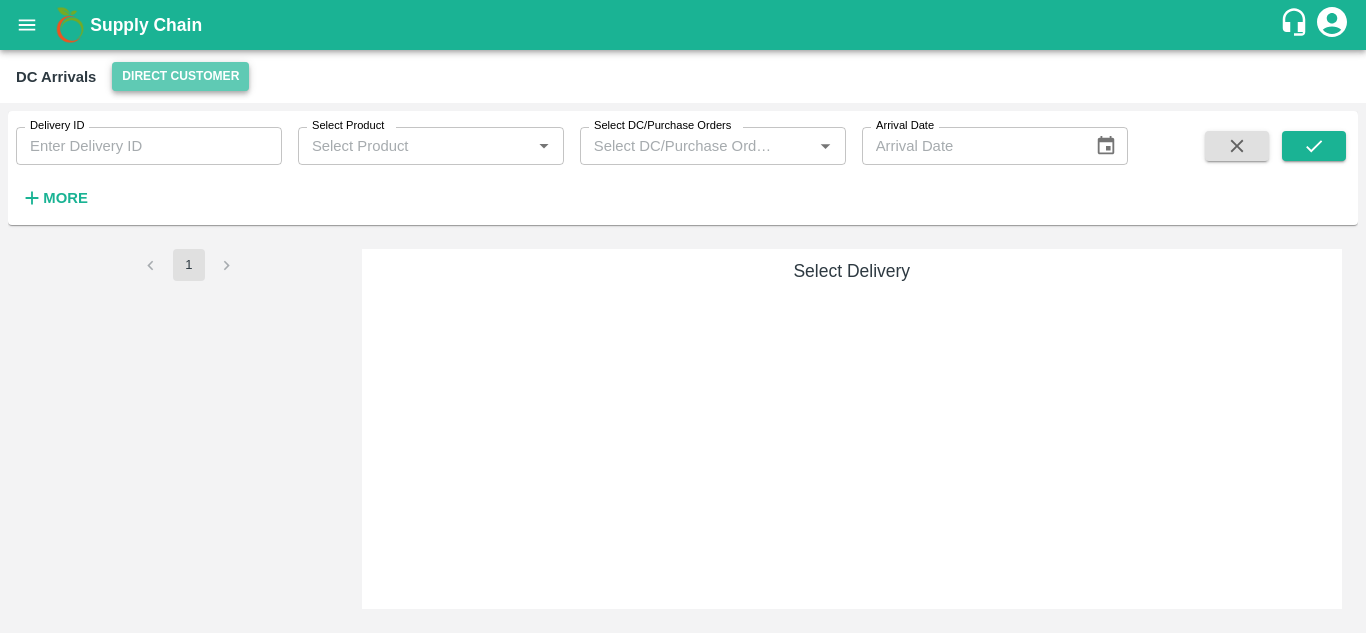 click on "Direct Customer" at bounding box center [180, 76] 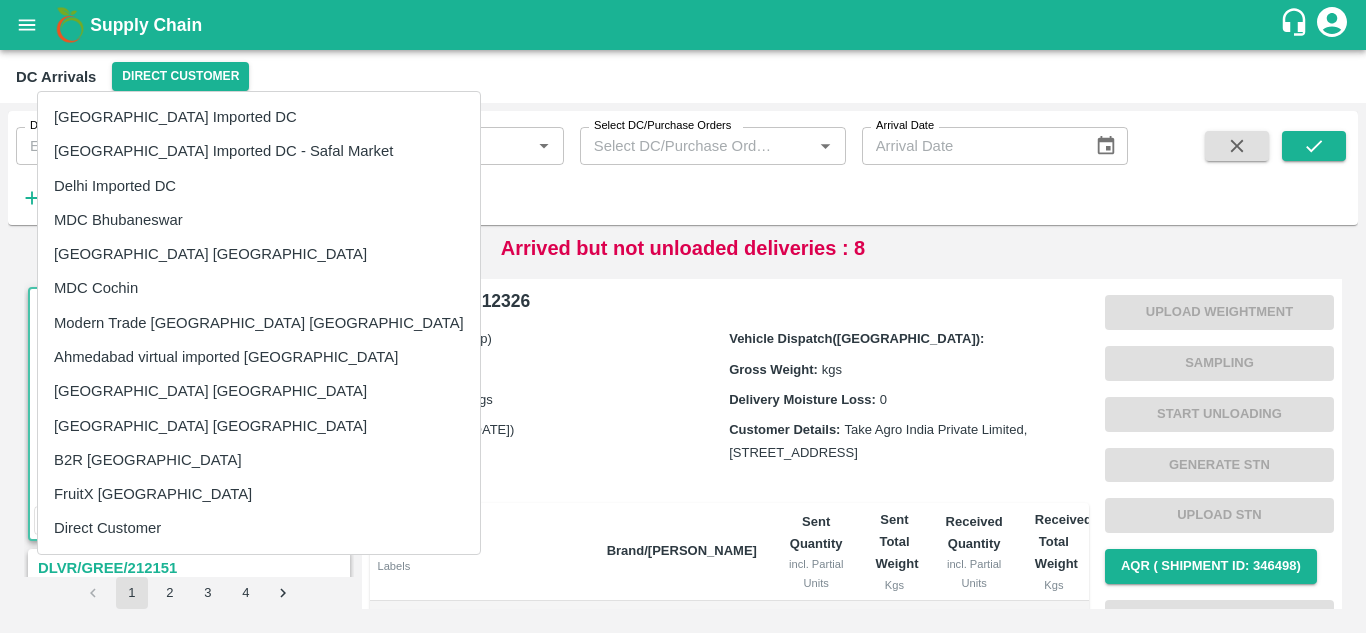 click on "[GEOGRAPHIC_DATA] Imported DC - Safal Market" at bounding box center [259, 151] 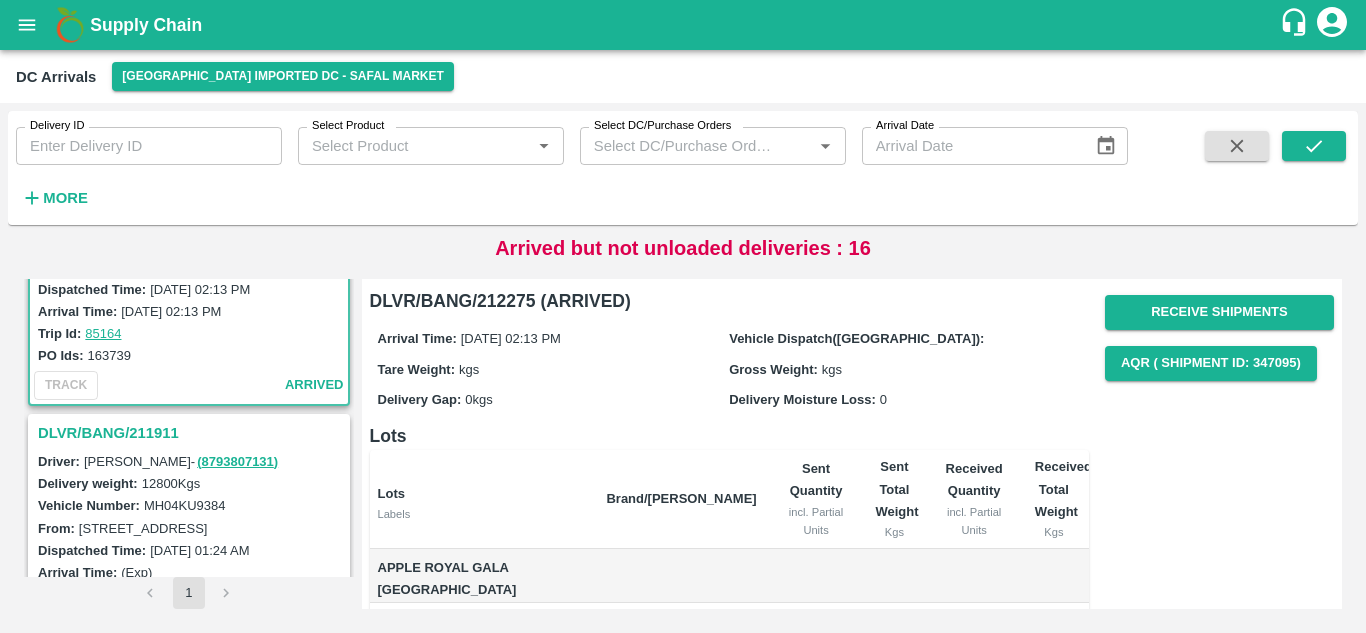 scroll, scrollTop: 0, scrollLeft: 0, axis: both 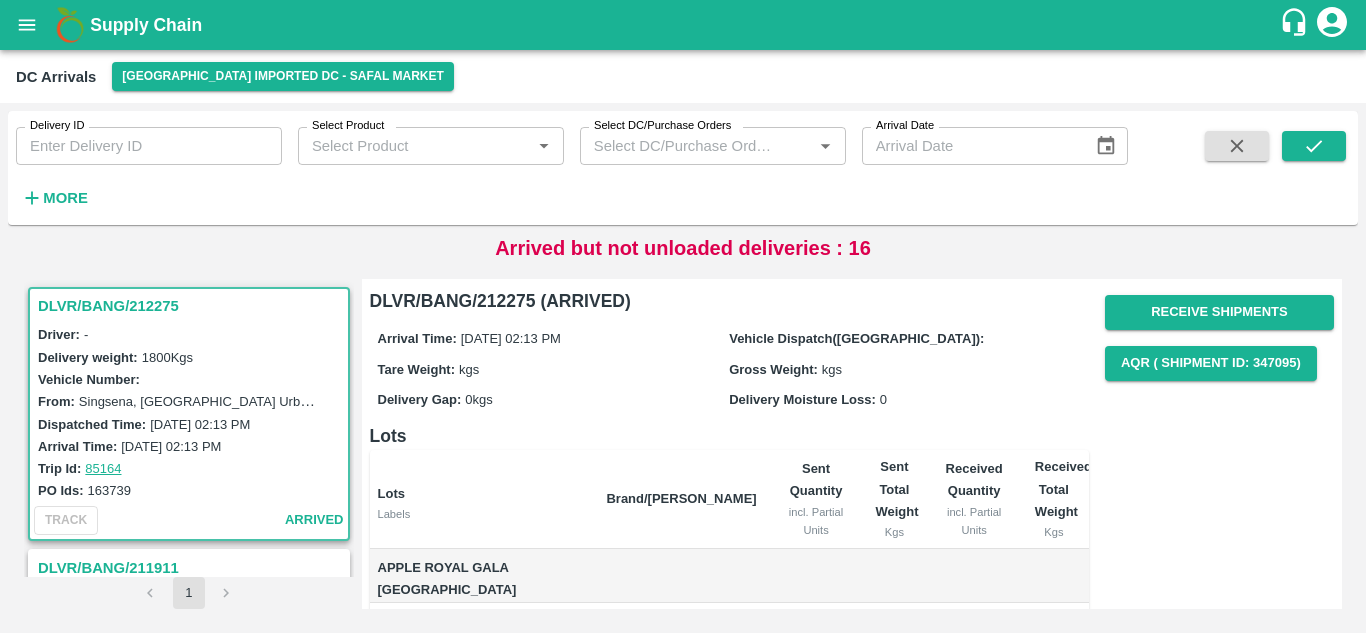 click on "DLVR/BANG/212275" at bounding box center (192, 306) 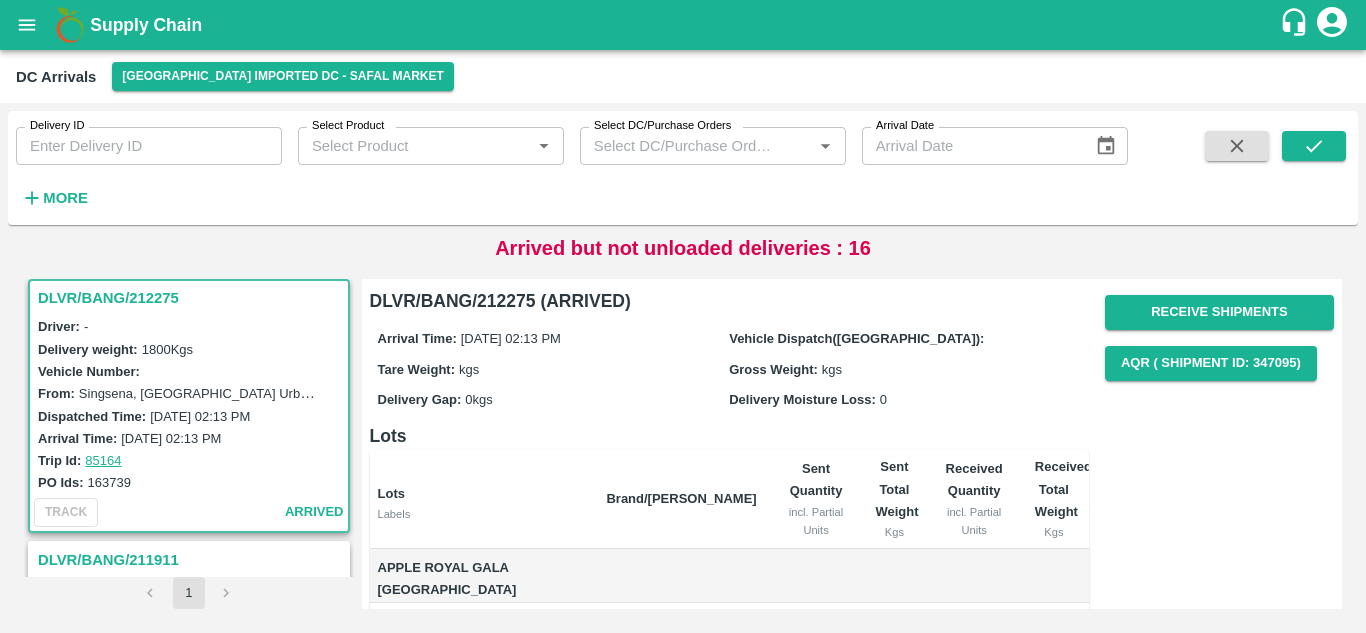scroll, scrollTop: 114, scrollLeft: 0, axis: vertical 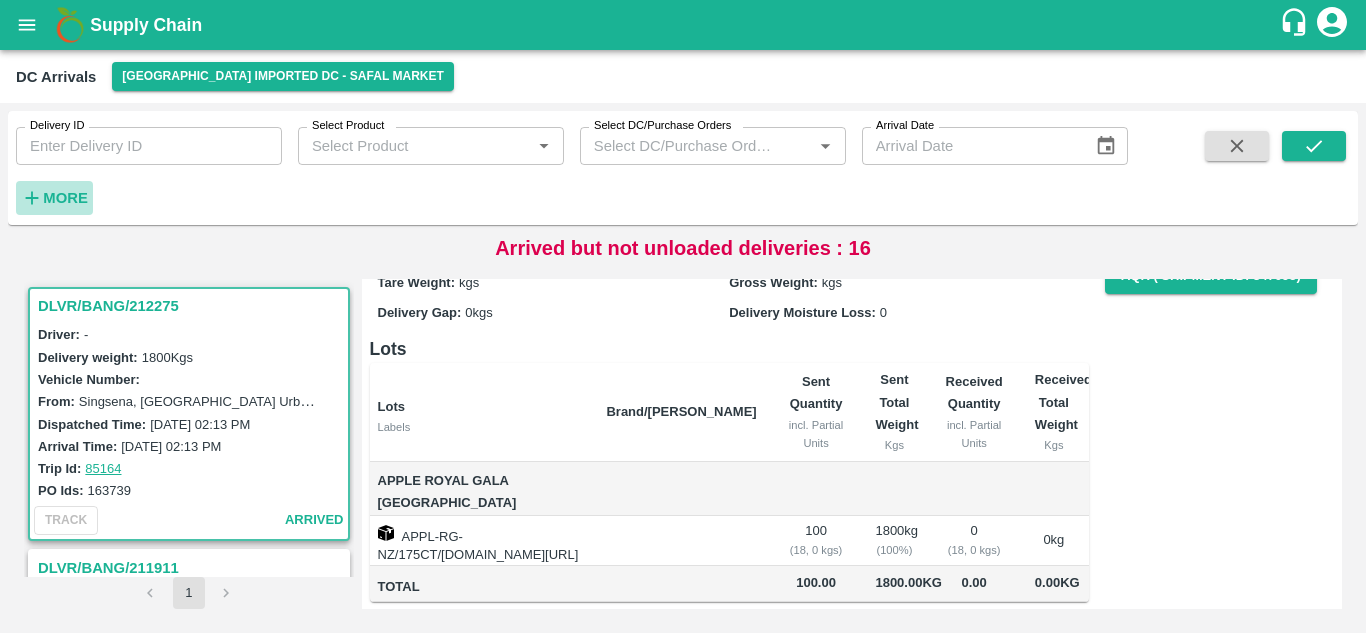 click on "More" at bounding box center [65, 198] 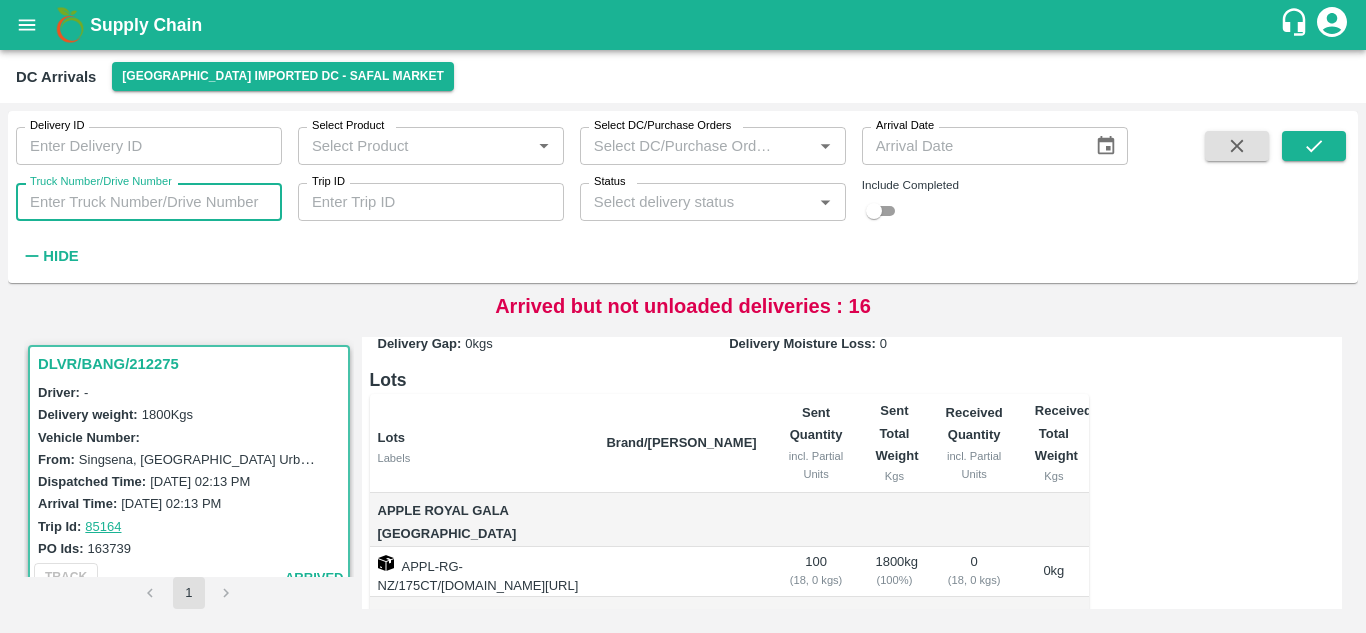 click on "Truck Number/Drive Number" at bounding box center [149, 202] 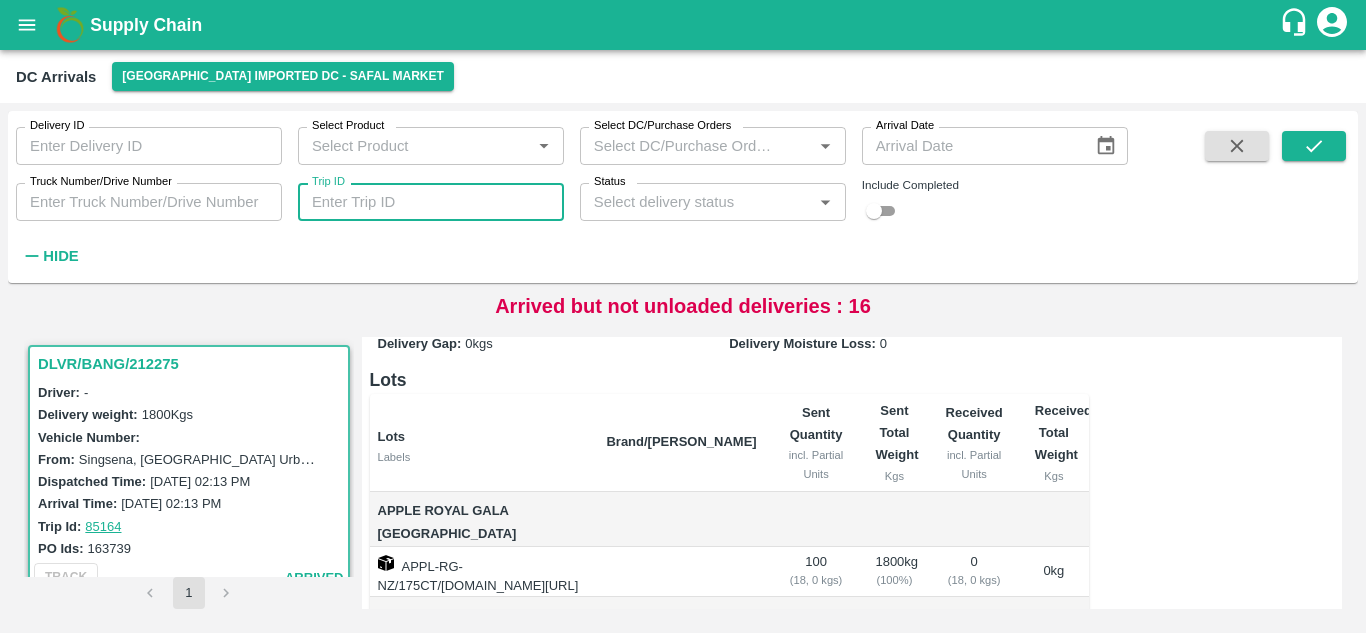 click on "Trip ID" at bounding box center [431, 202] 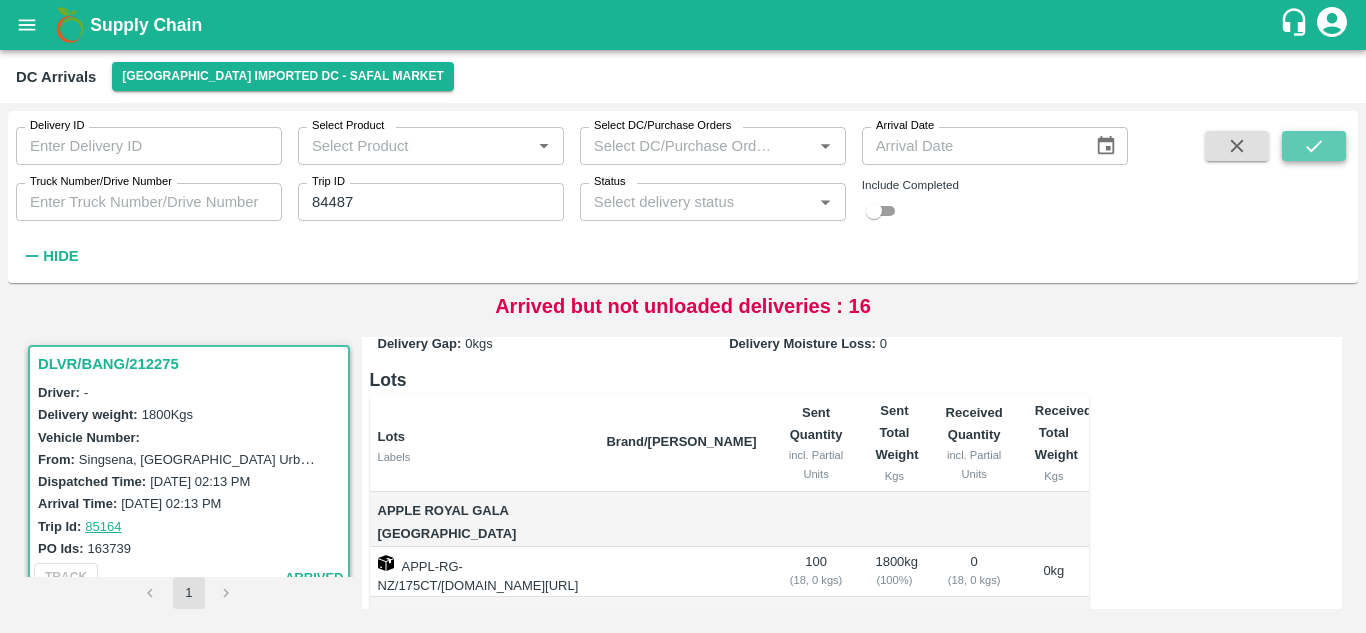 click at bounding box center [1314, 146] 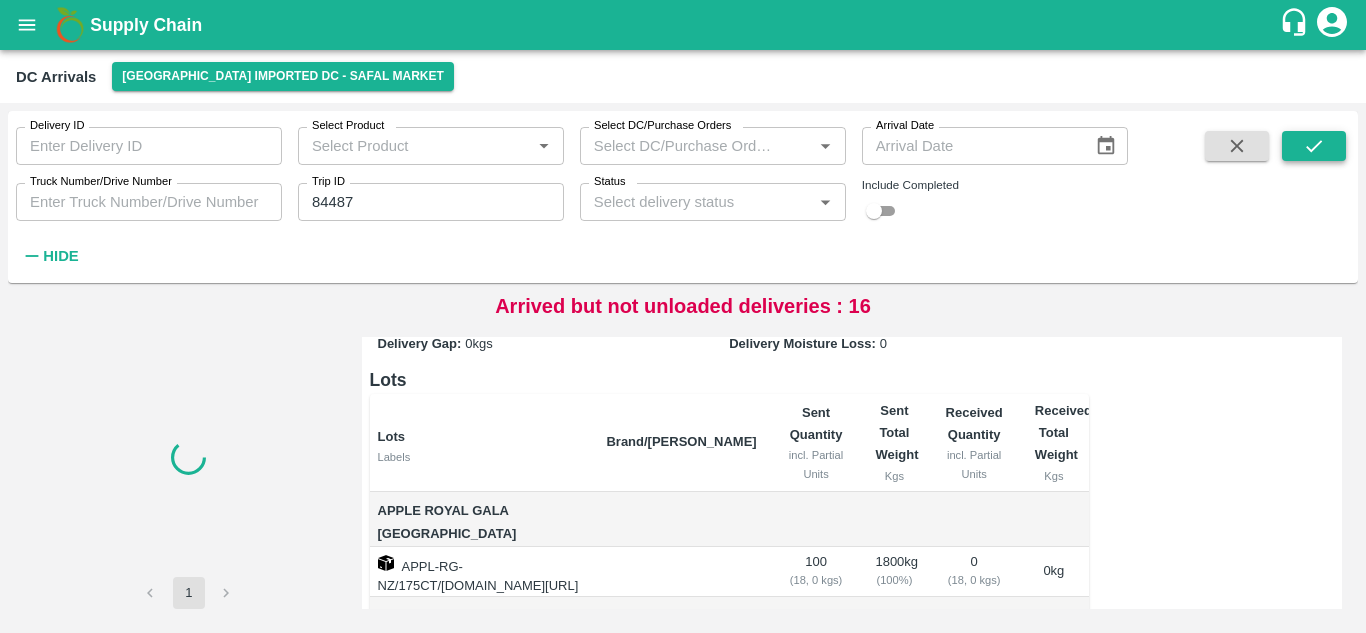 scroll, scrollTop: 0, scrollLeft: 0, axis: both 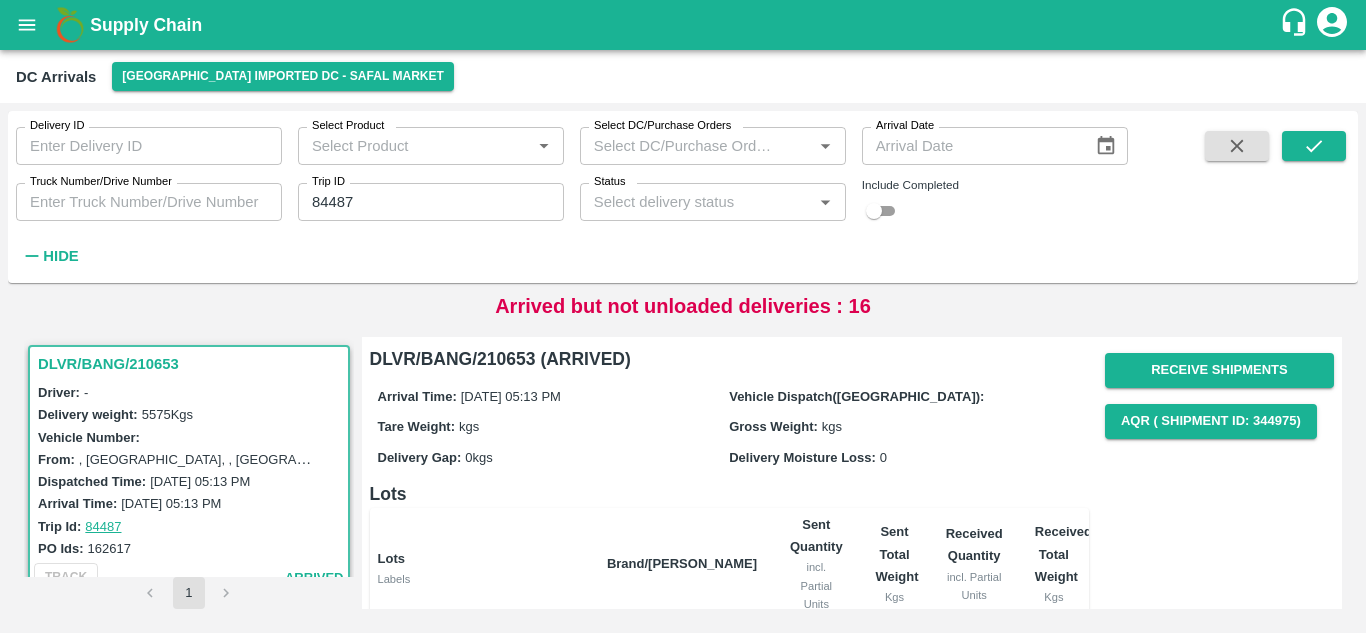 click on "DLVR/BANG/210653" at bounding box center (192, 364) 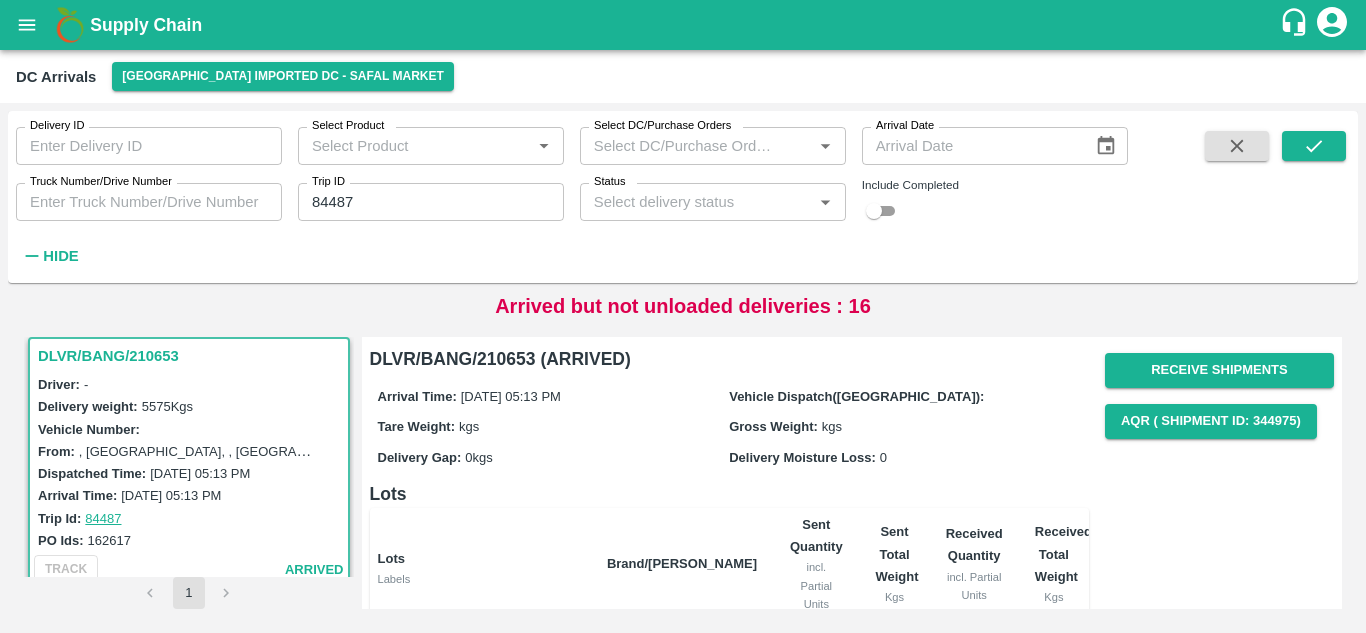 click on "DLVR/BANG/210653" at bounding box center [192, 356] 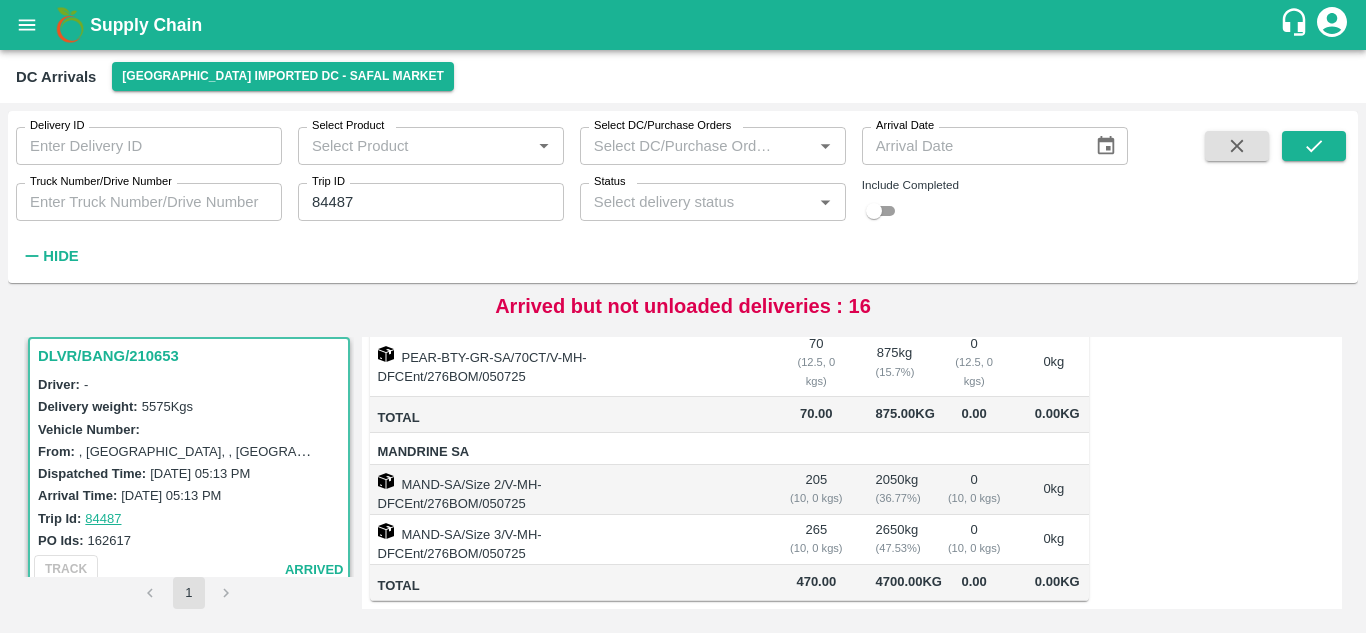 scroll, scrollTop: 377, scrollLeft: 0, axis: vertical 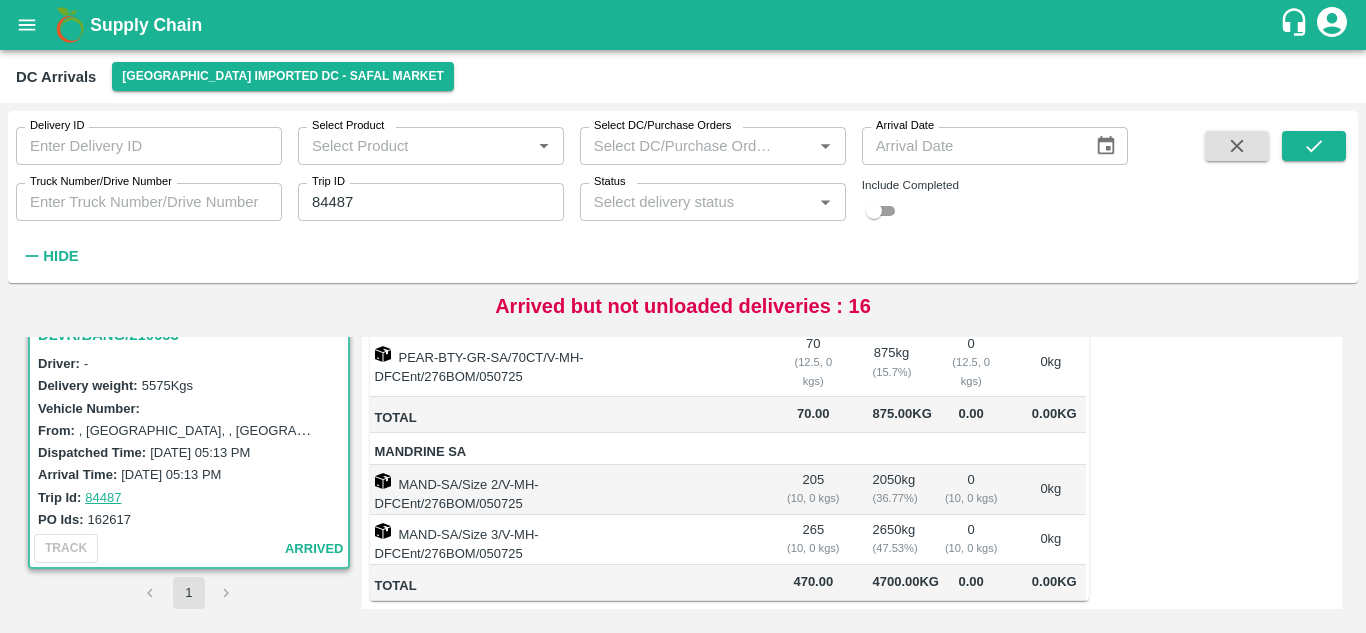 click on "162617" at bounding box center (109, 519) 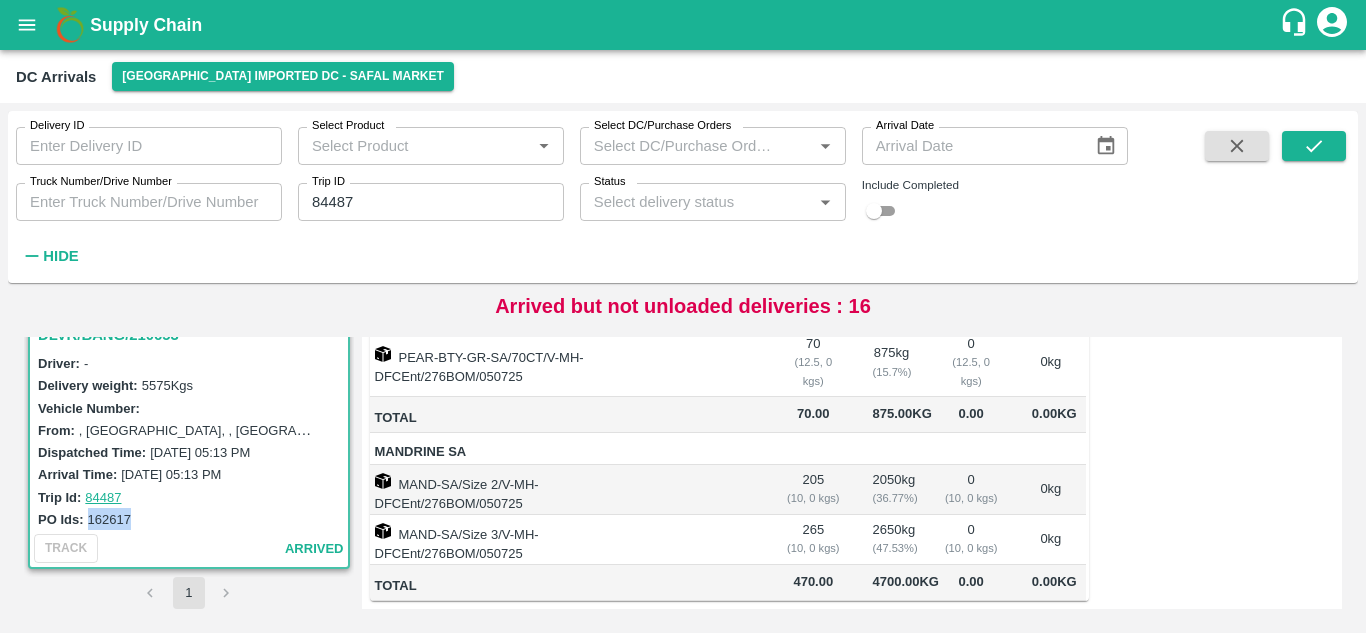 click on "162617" at bounding box center [109, 519] 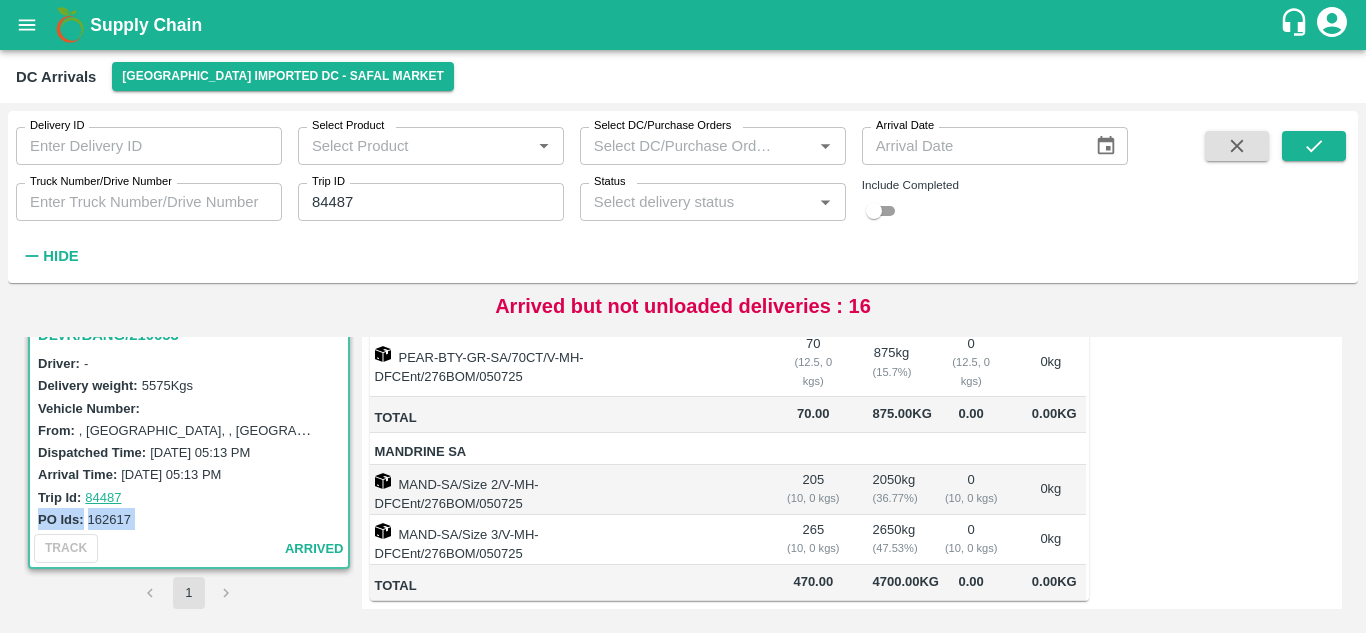 click on "162617" at bounding box center [109, 519] 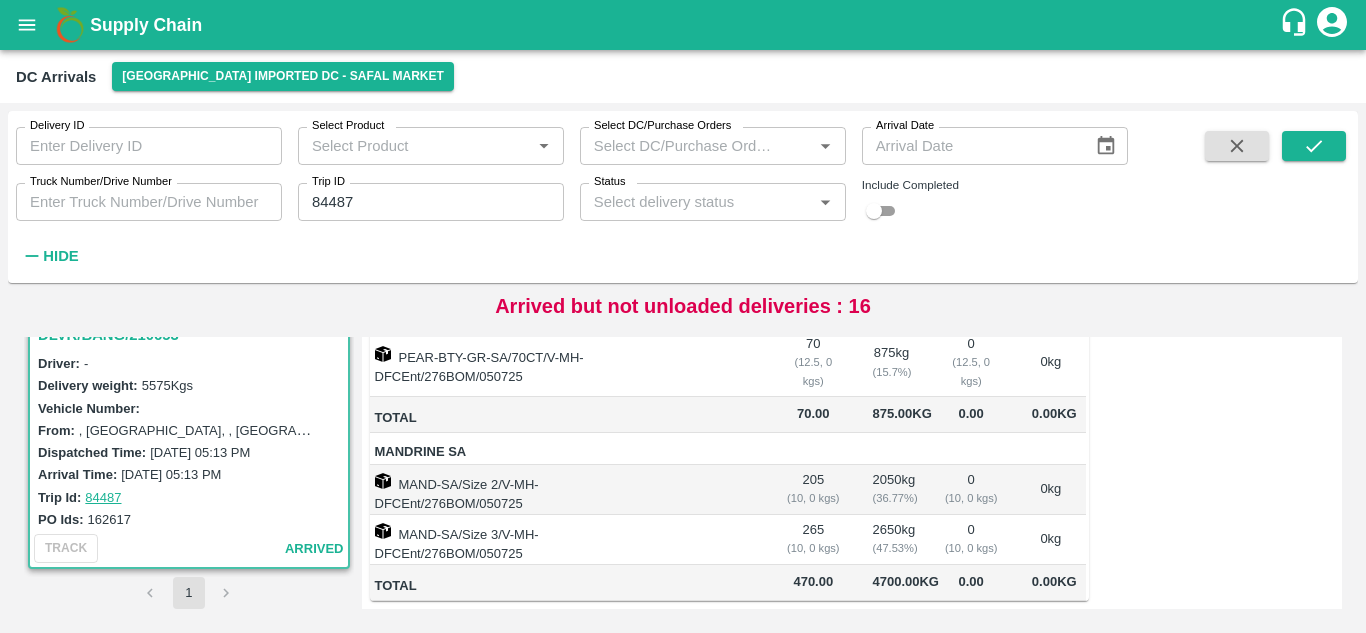 click on "162617" at bounding box center [109, 519] 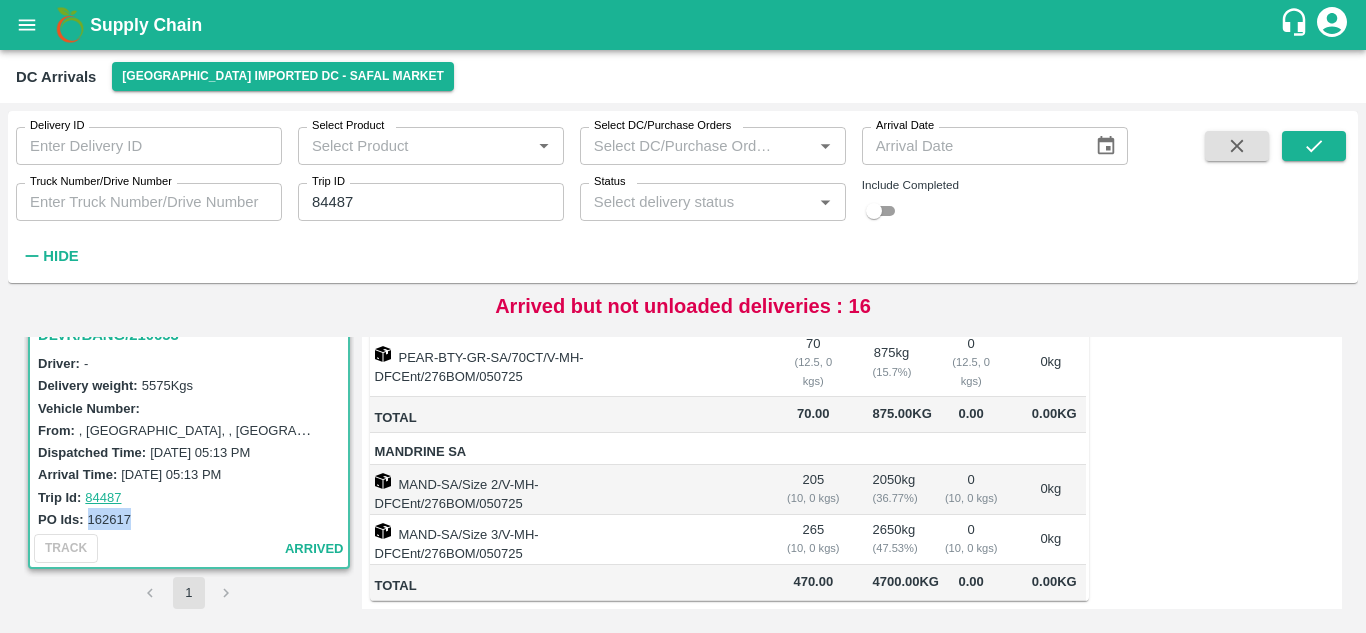 click on "162617" at bounding box center [109, 519] 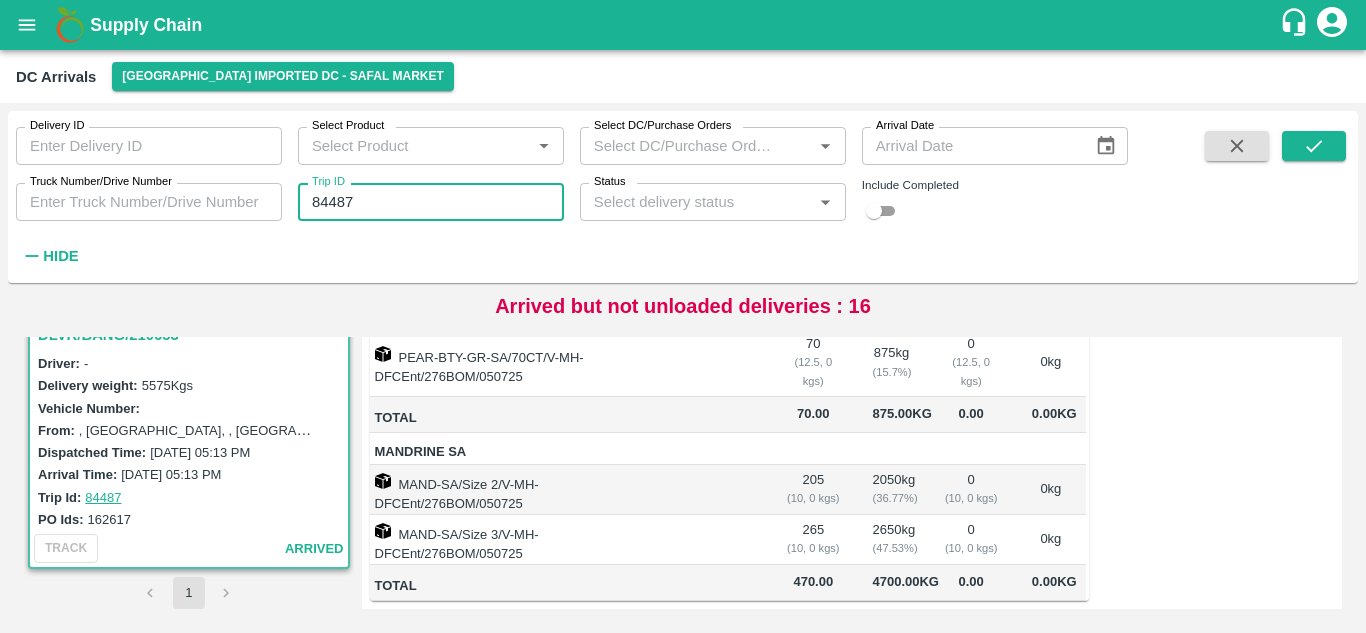 click on "84487" at bounding box center [431, 202] 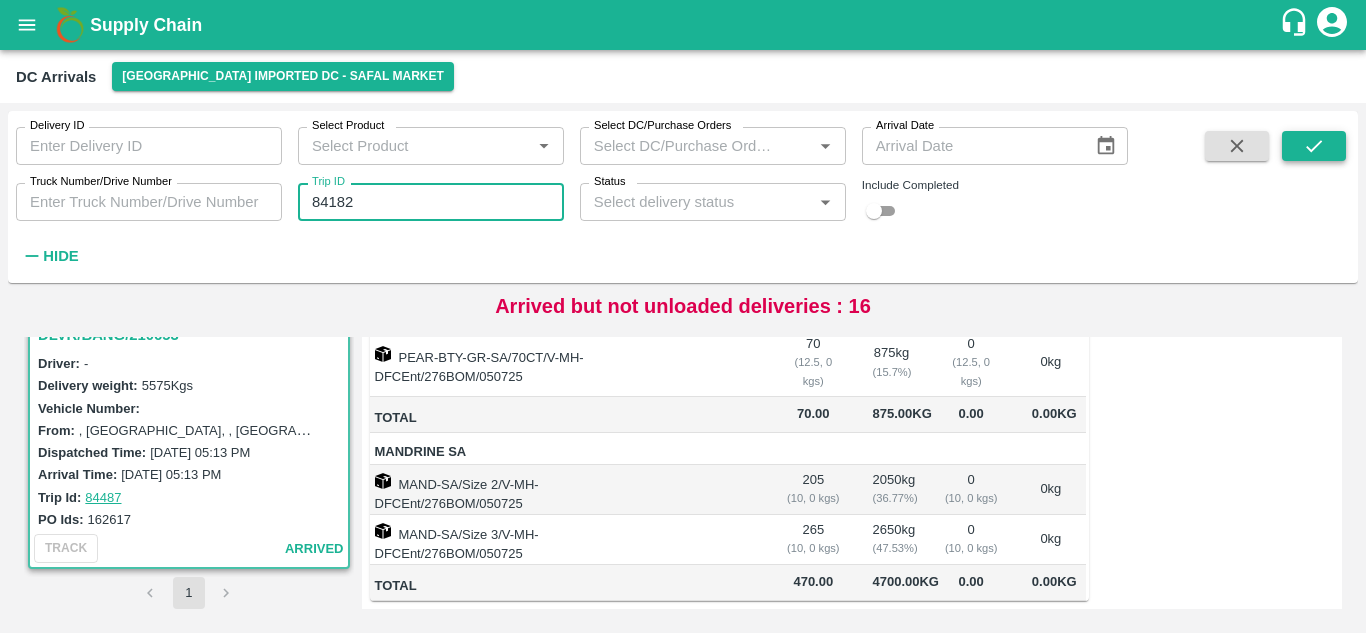 type on "84182" 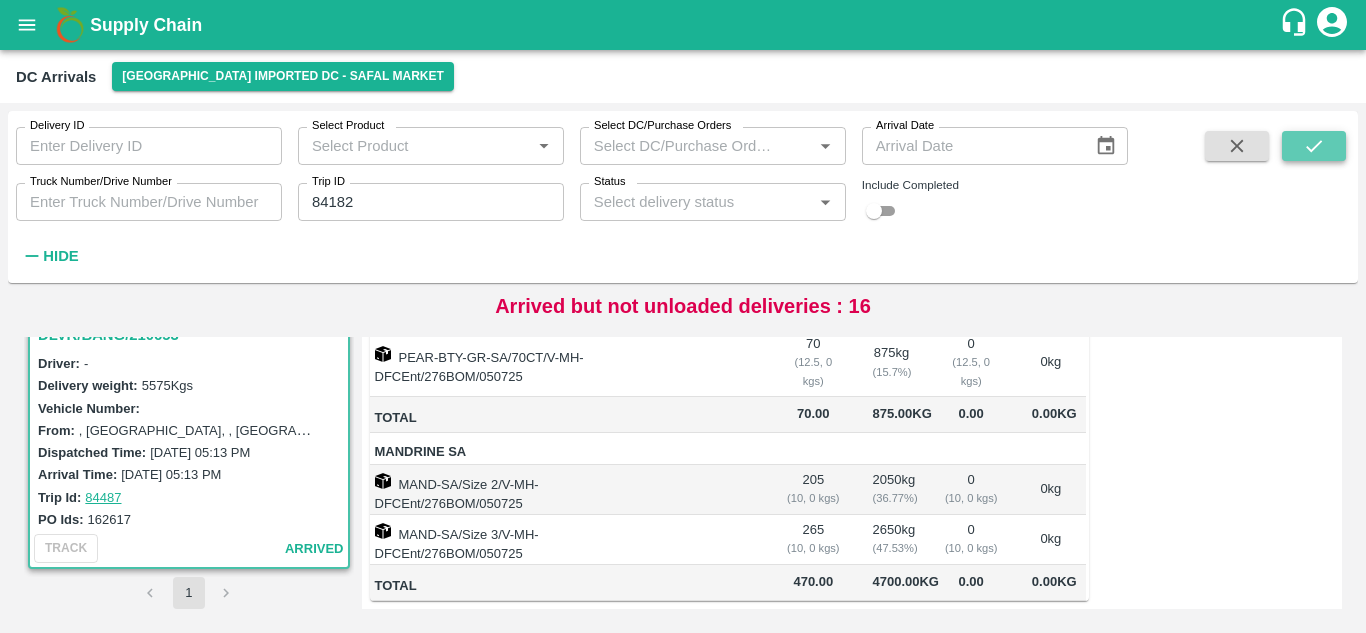 click 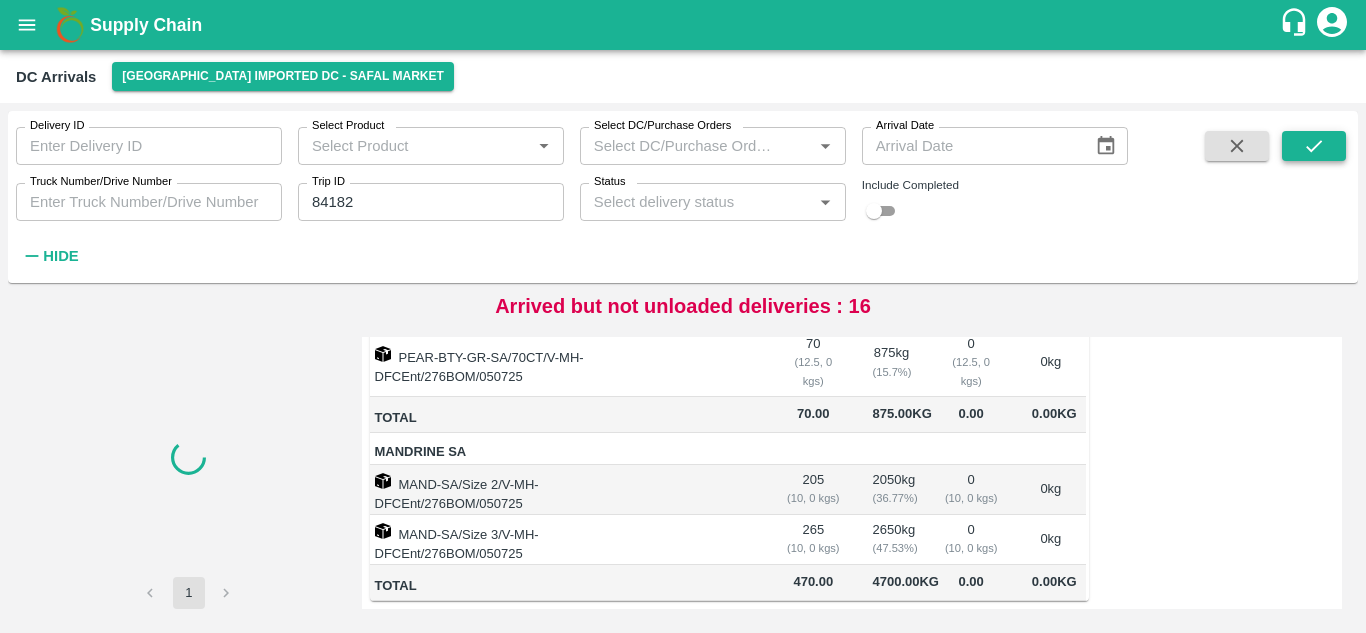 scroll, scrollTop: 0, scrollLeft: 0, axis: both 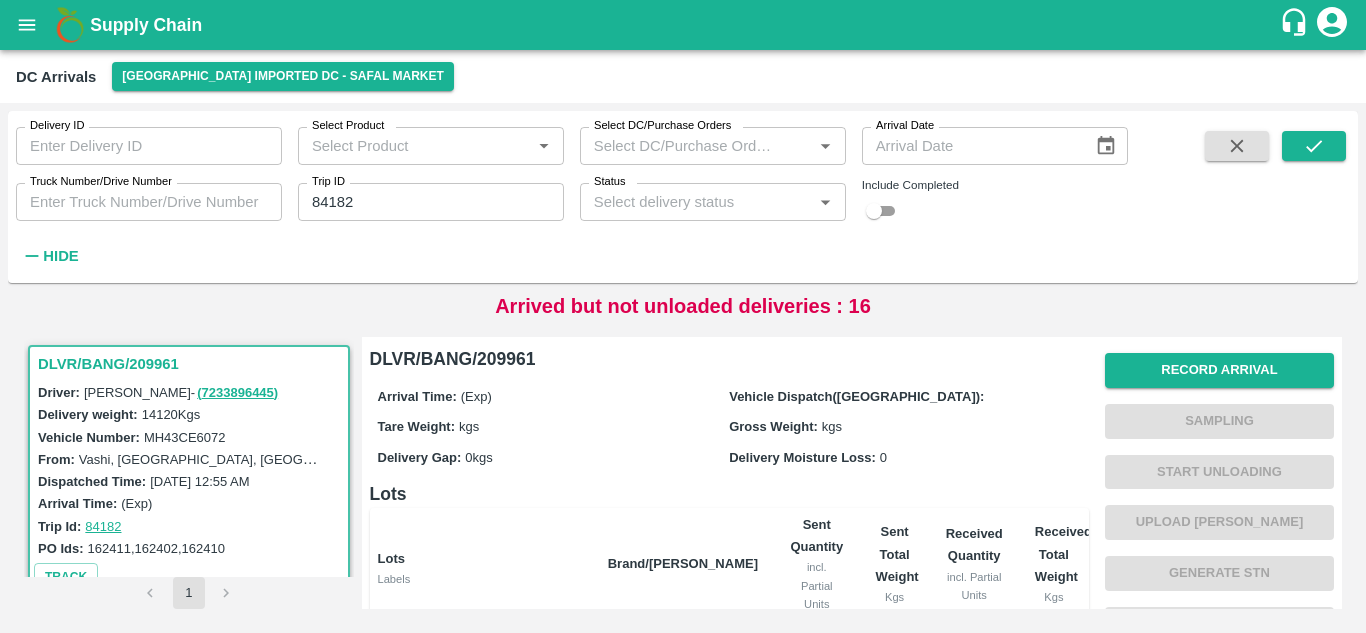 click on "DLVR/BANG/209961" at bounding box center (192, 364) 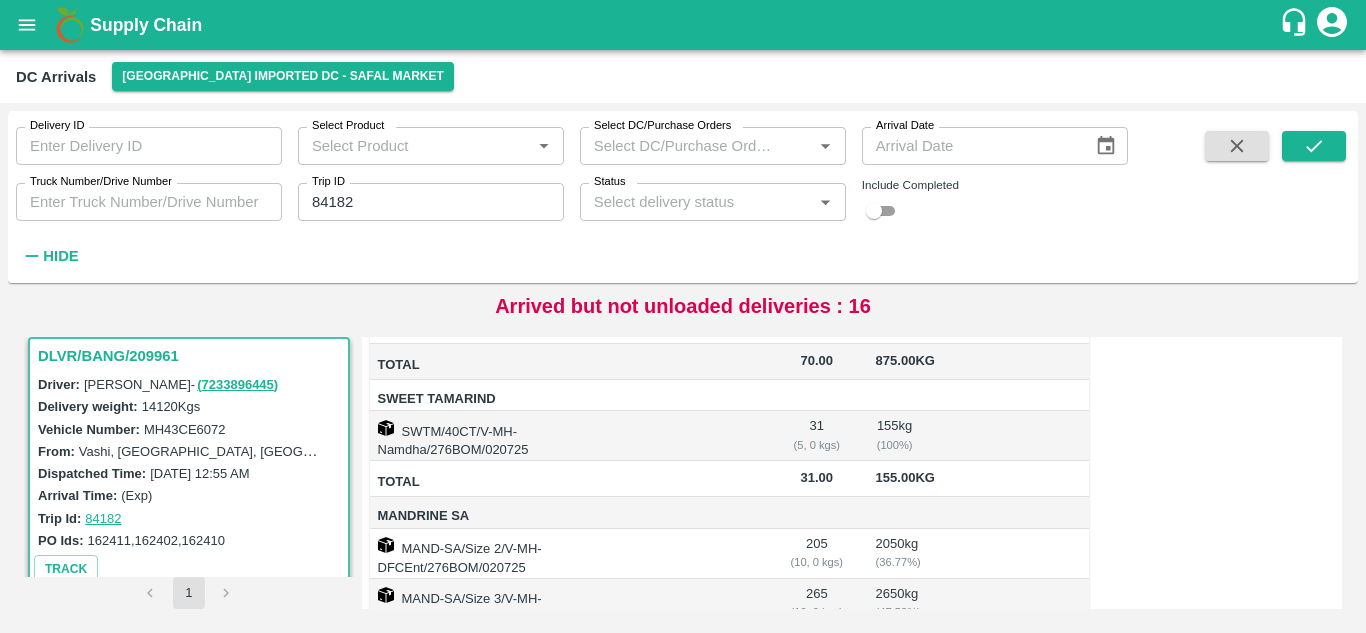 scroll, scrollTop: 603, scrollLeft: 0, axis: vertical 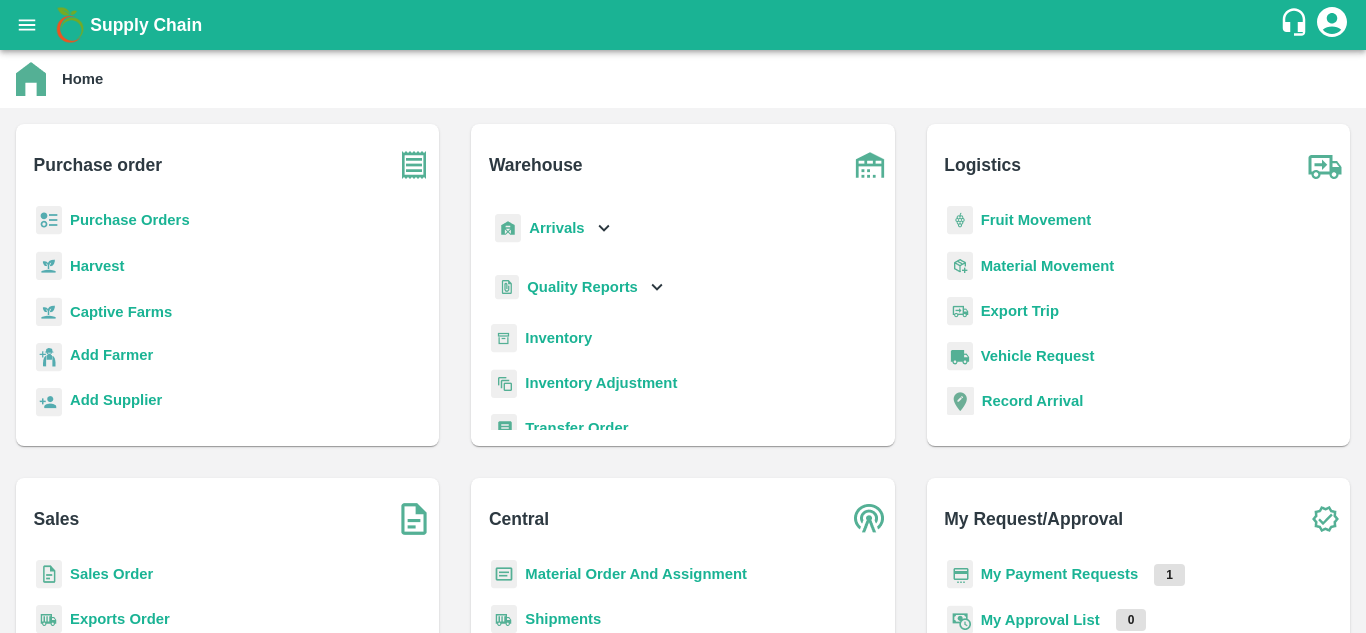 click on "Purchase Orders" at bounding box center (130, 220) 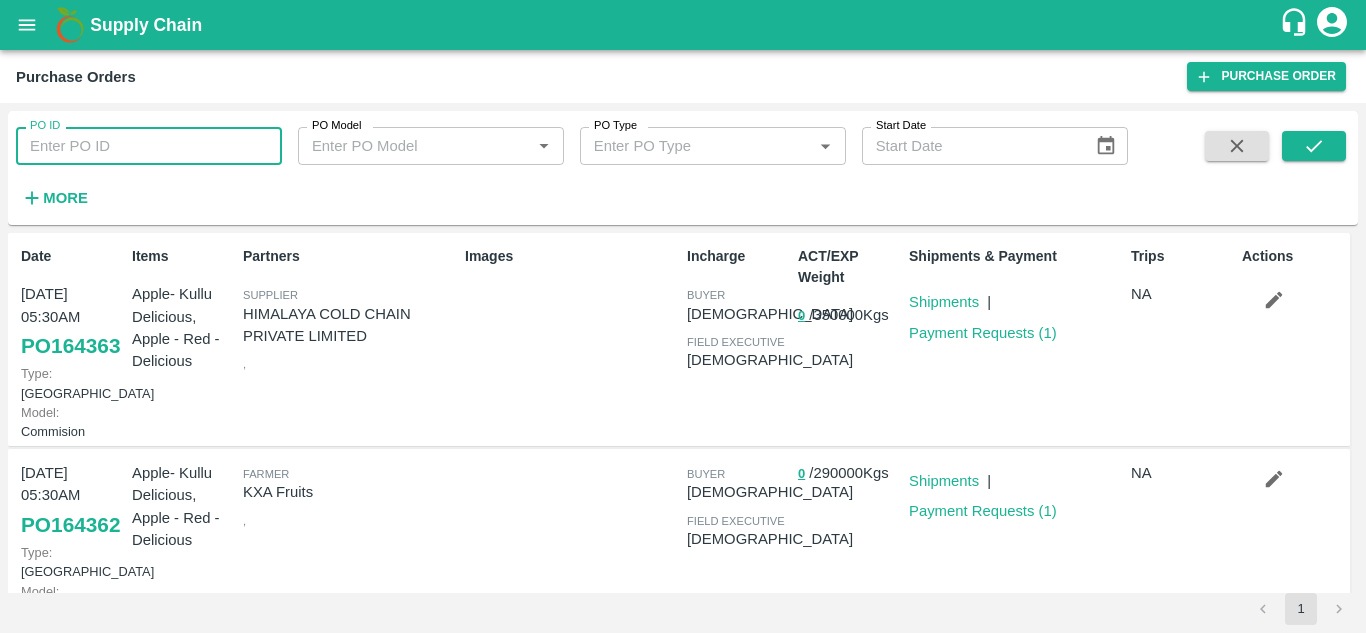 click on "PO ID" at bounding box center (149, 146) 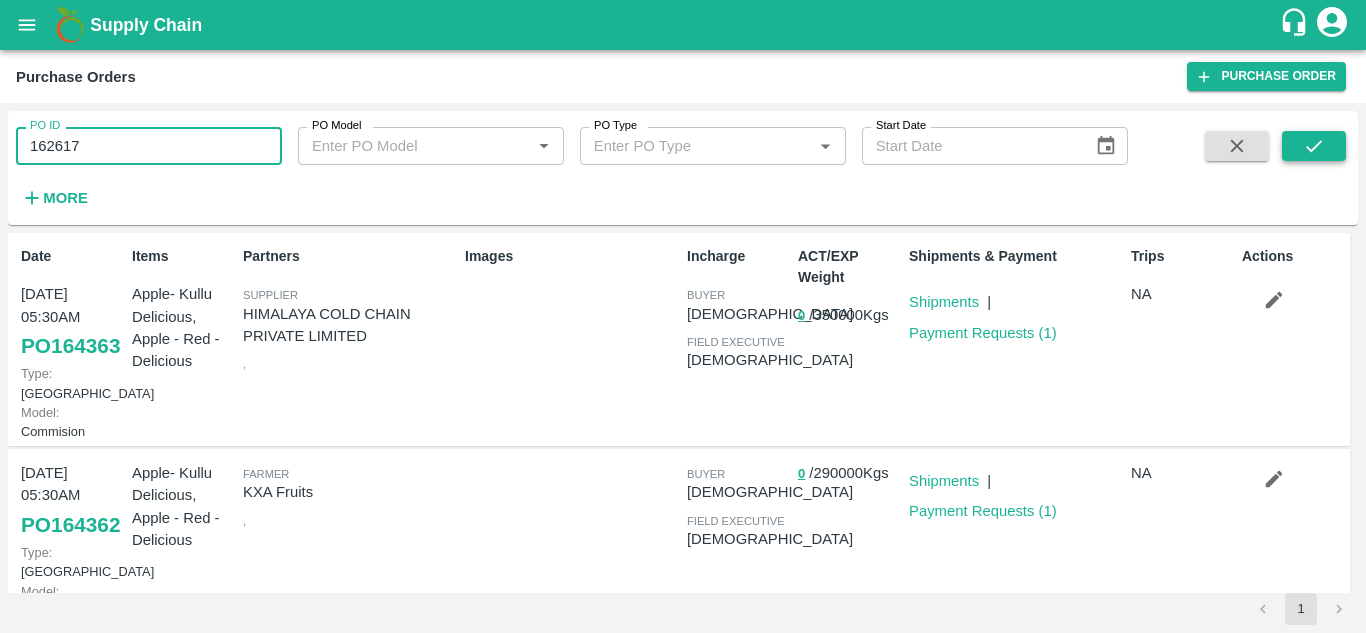 type on "162617" 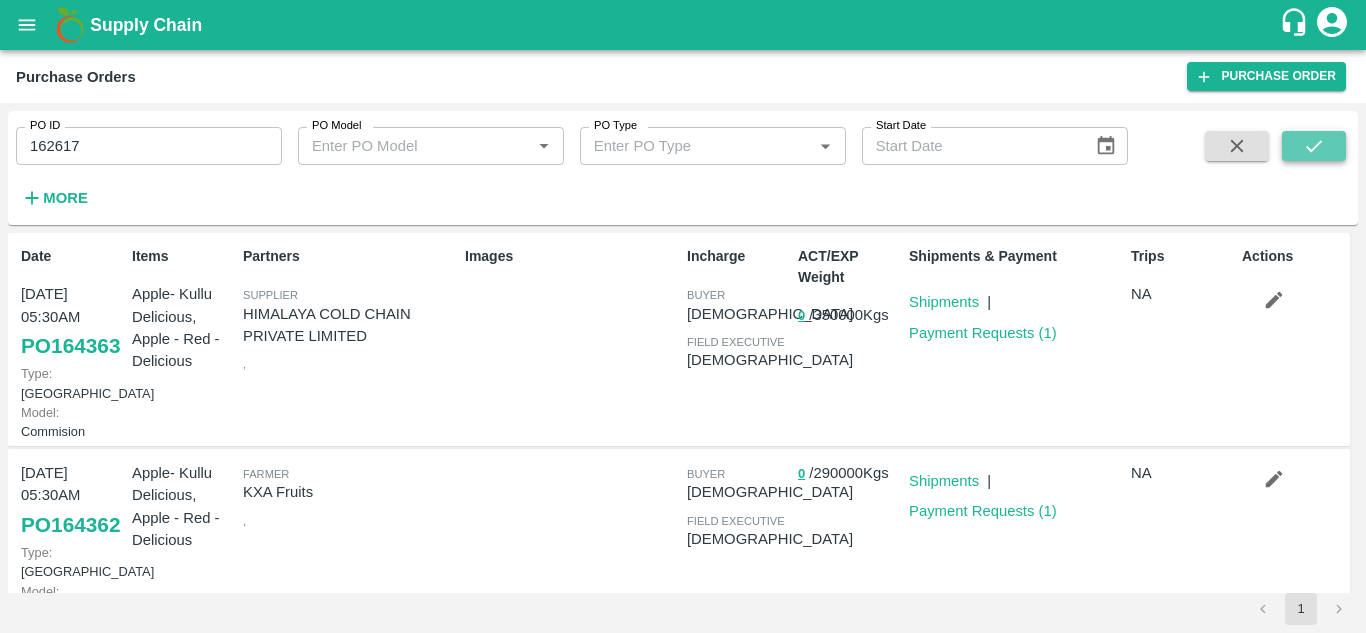 click at bounding box center (1314, 146) 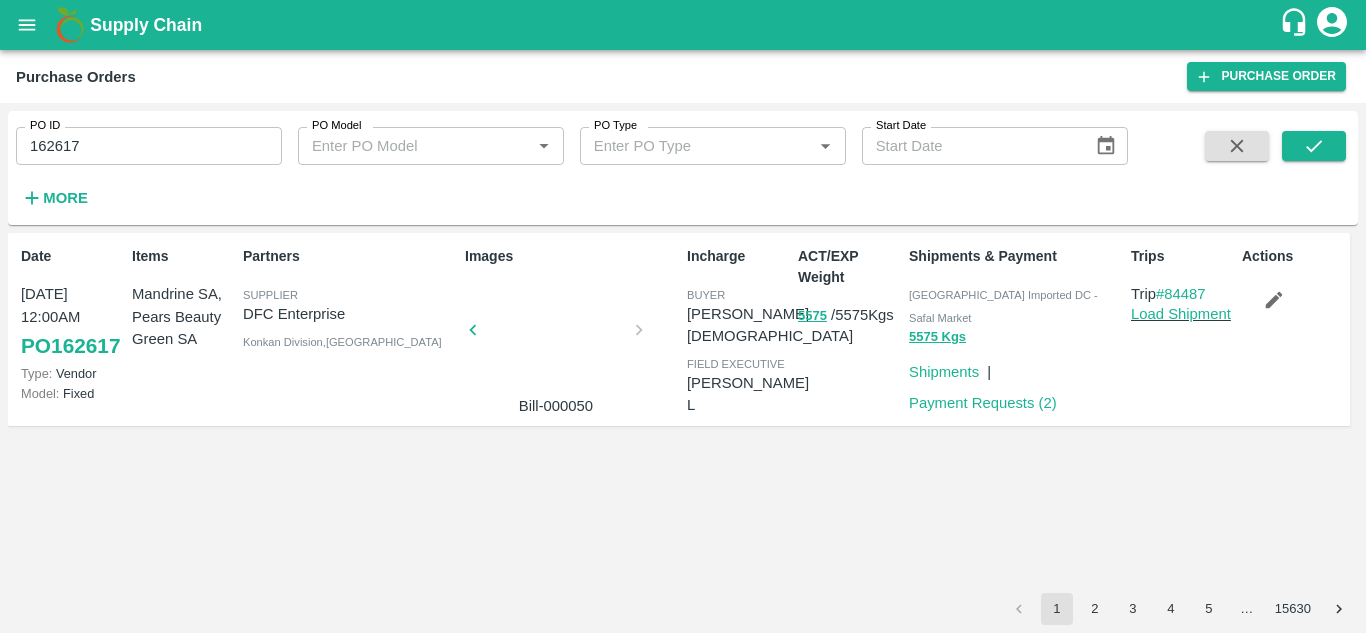 type 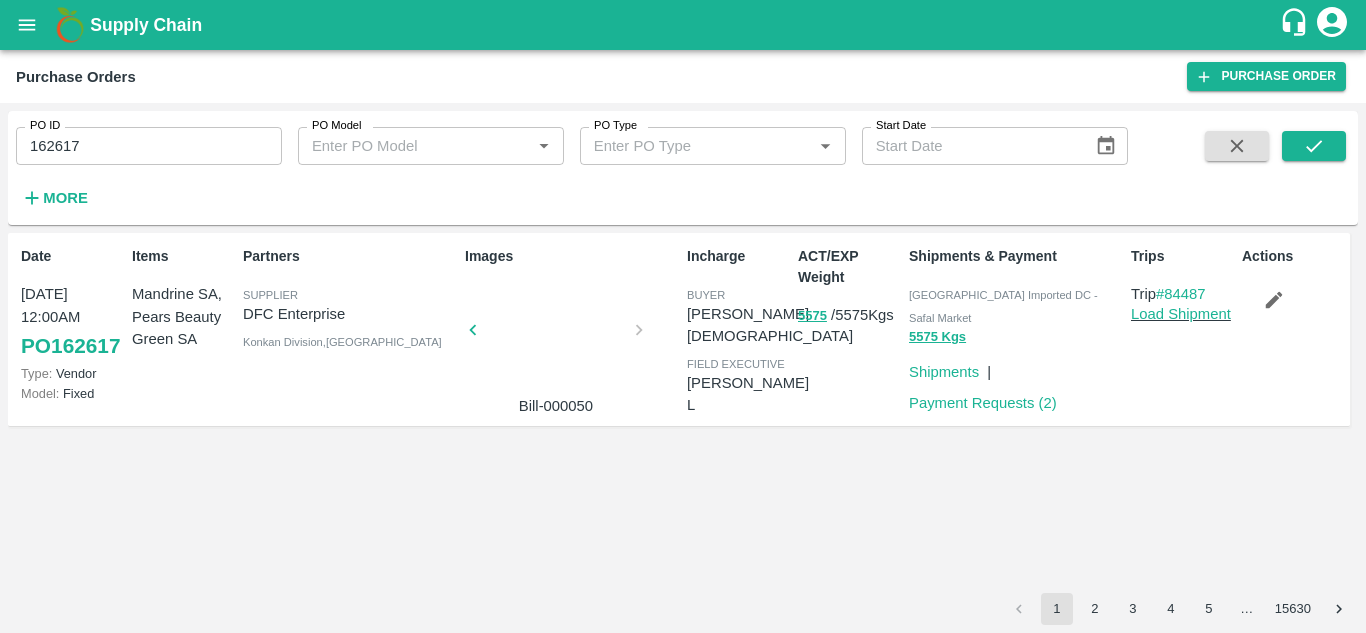 click on "Date 05 Jul, 12:00AM PO  162617 Type:    Vendor Model:    Fixed Items   Mandrine SA, Pears Beauty Green SA   Partners Supplier   DFC Enterprise Konkan Division , Maharashtra Images Bill-000050 Incharge buyer Neeti Jain    field executive Nanda Kumar L   ACT/EXP Weight 5575   /  5575  Kgs Shipments & Payment   Bangalore Imported DC - Safal Market 5575  Kgs   Shipments | Payment Requests ( 2 ) Trips Trip  #84487     Load Shipment Actions" at bounding box center [683, 413] 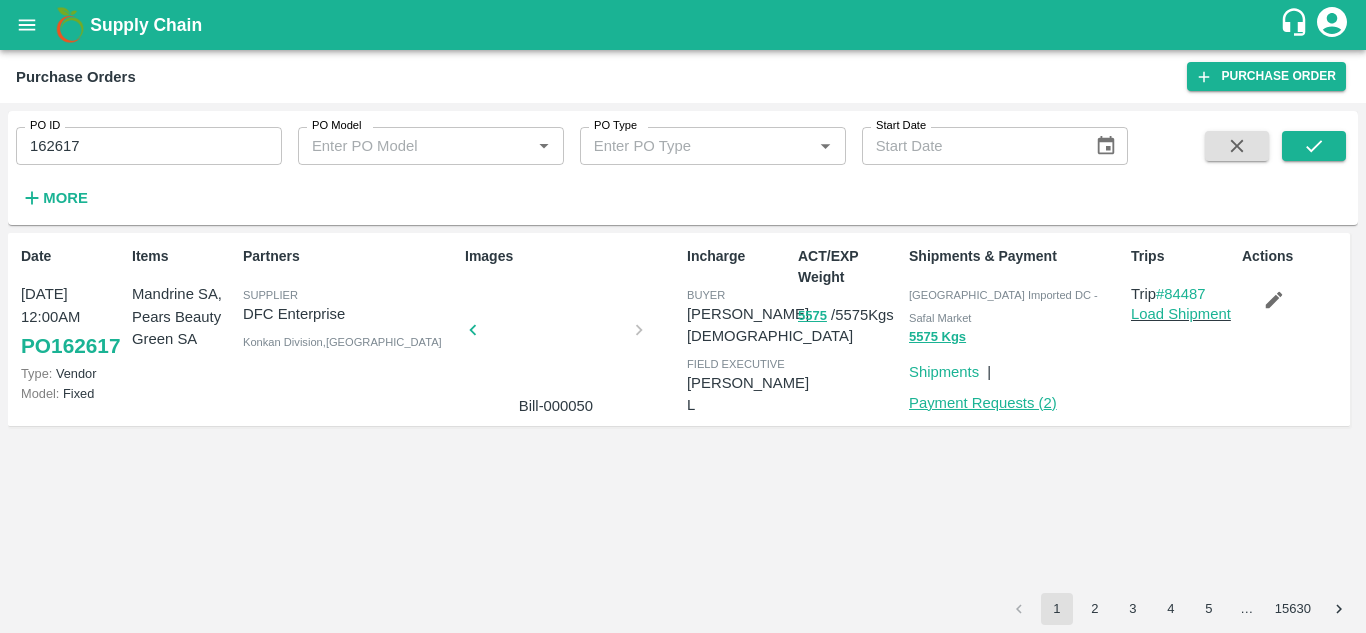 click on "Payment Requests ( 2 )" at bounding box center [983, 403] 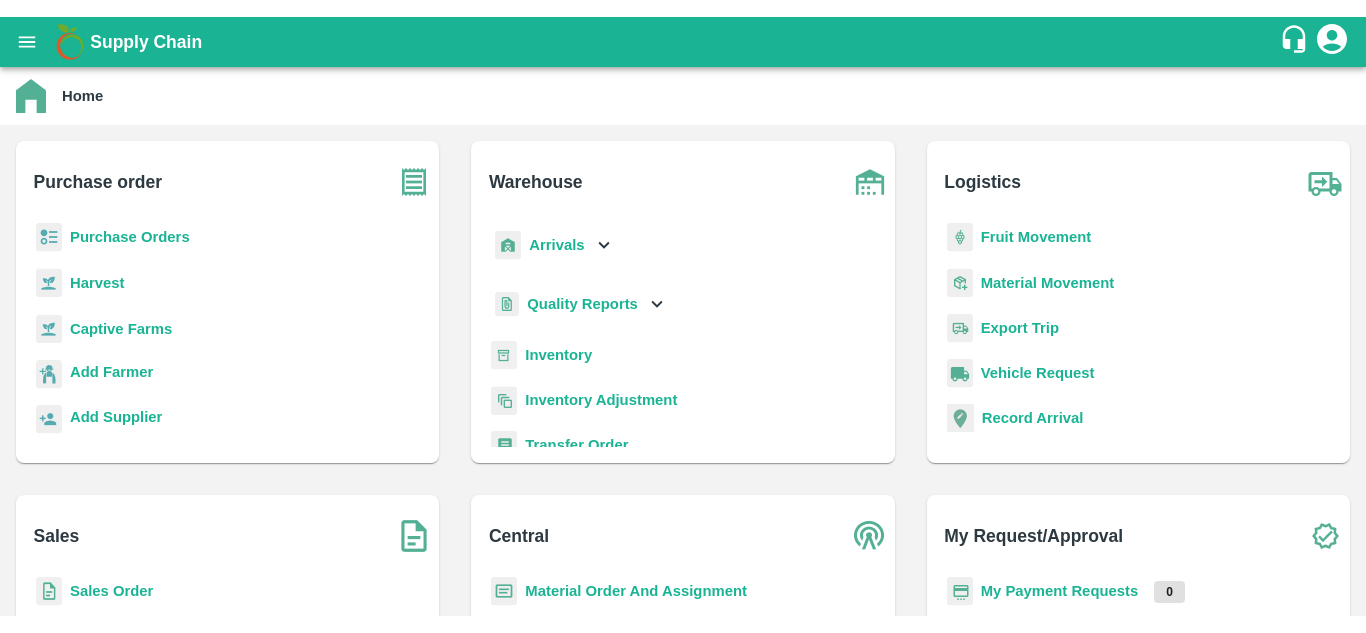 scroll, scrollTop: 0, scrollLeft: 0, axis: both 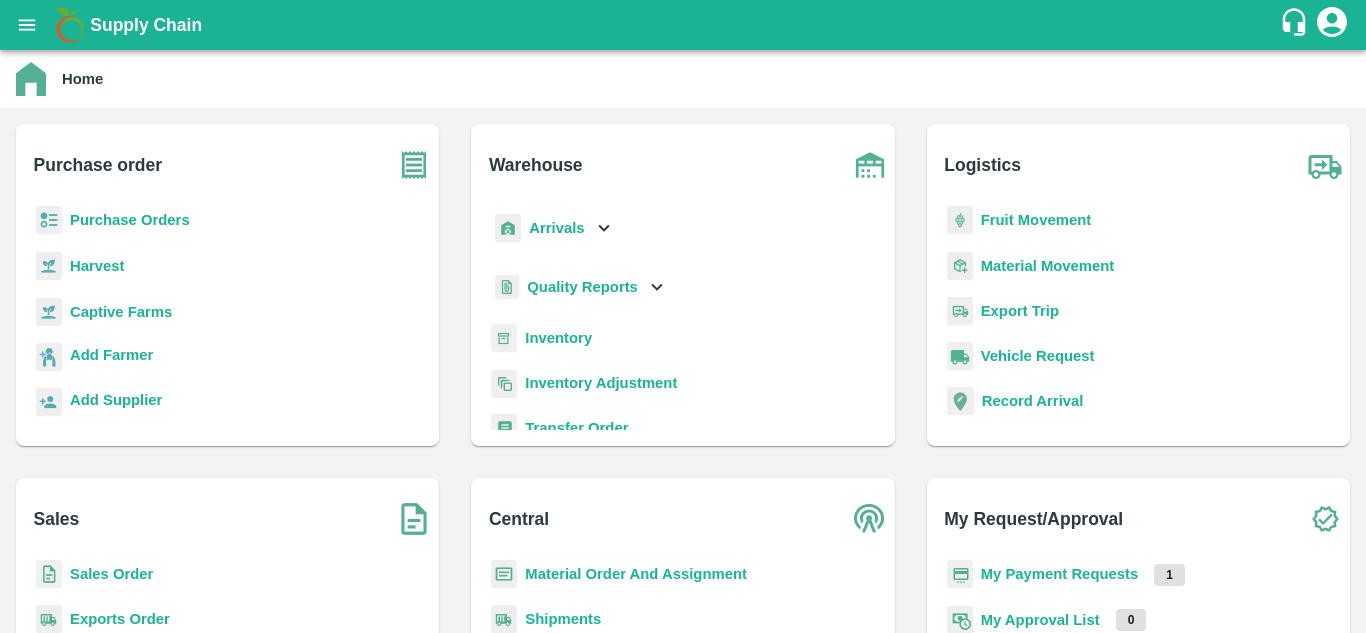 click on "Purchase Orders" at bounding box center [130, 220] 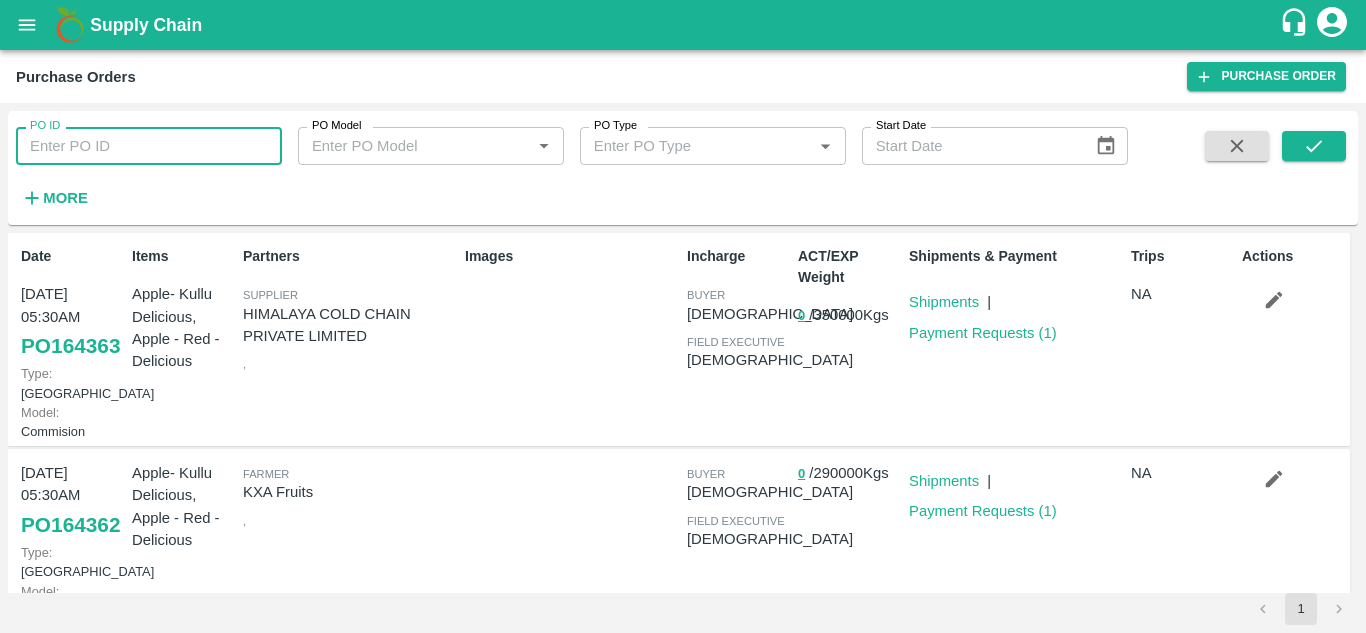 click on "PO ID" at bounding box center [149, 146] 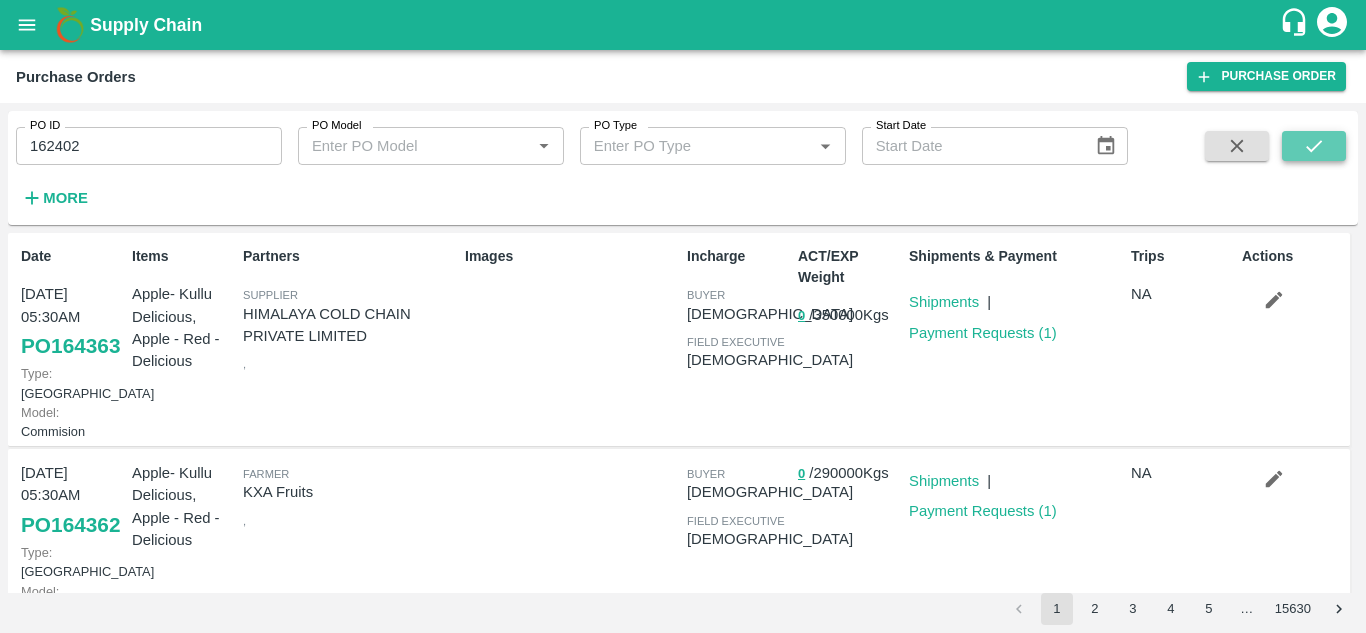 click 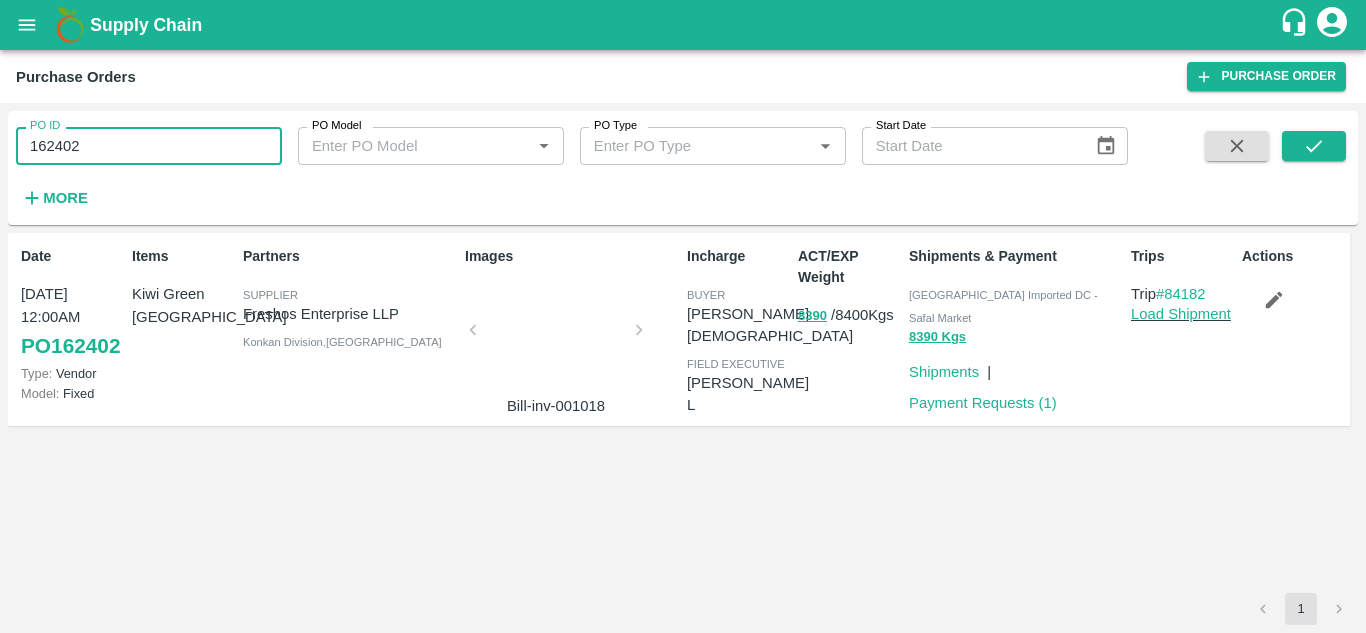 click on "162402" at bounding box center [149, 146] 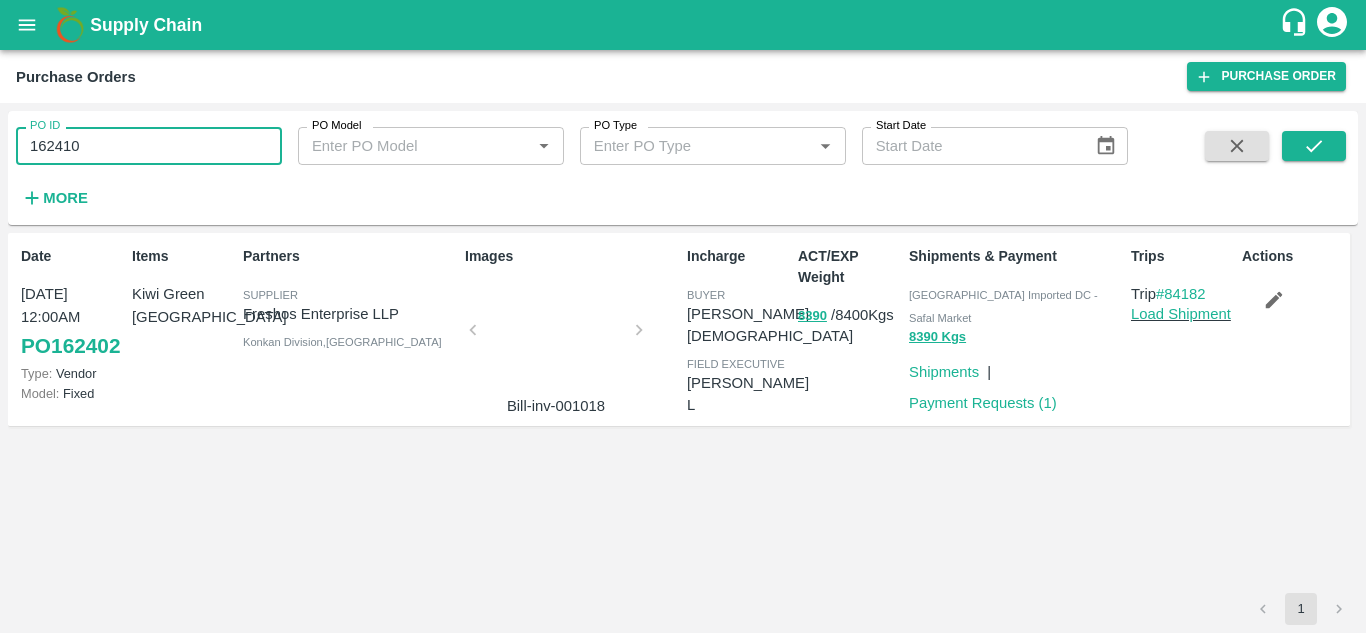 click on "PO ID 162410 PO ID PO Model PO Model   * PO Type PO Type   * Start Date Start Date More" at bounding box center (683, 168) 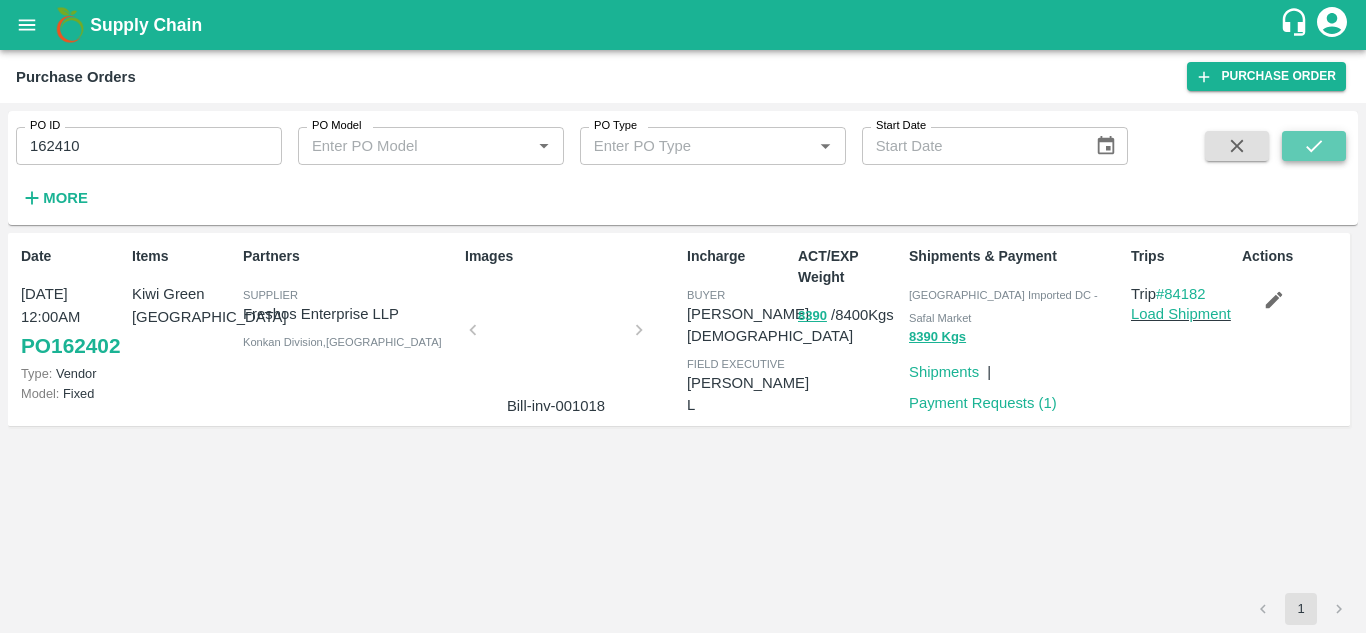 click 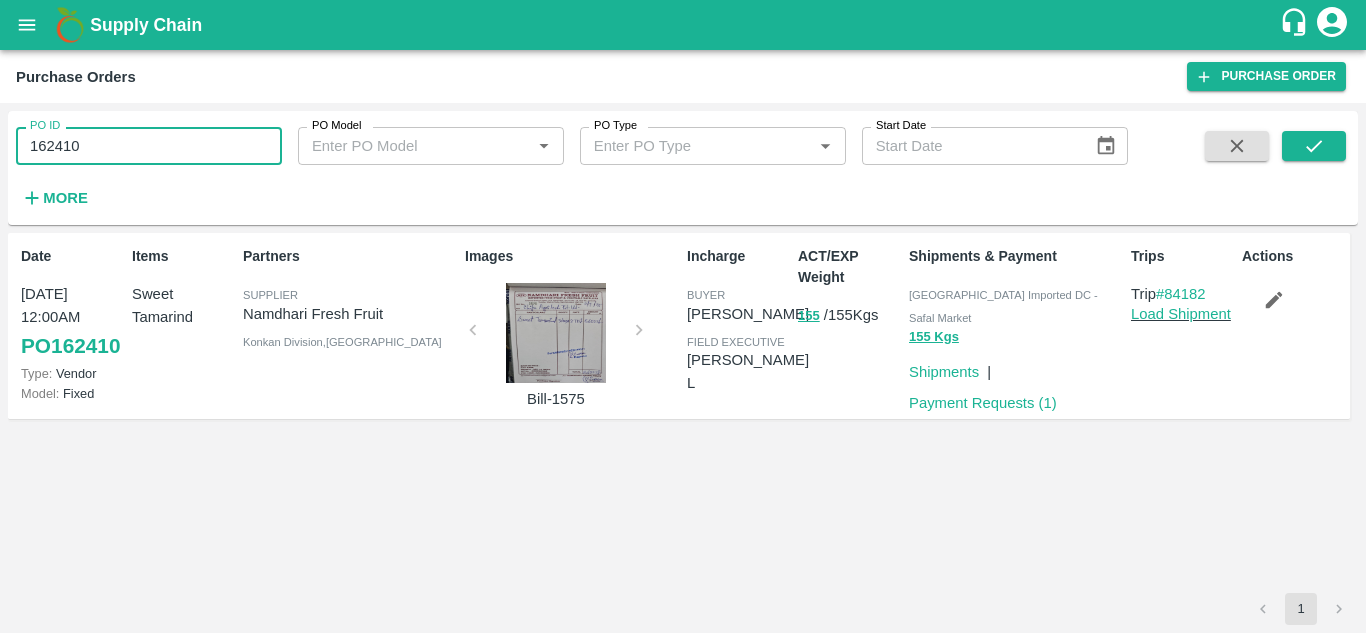 click on "162410" at bounding box center (149, 146) 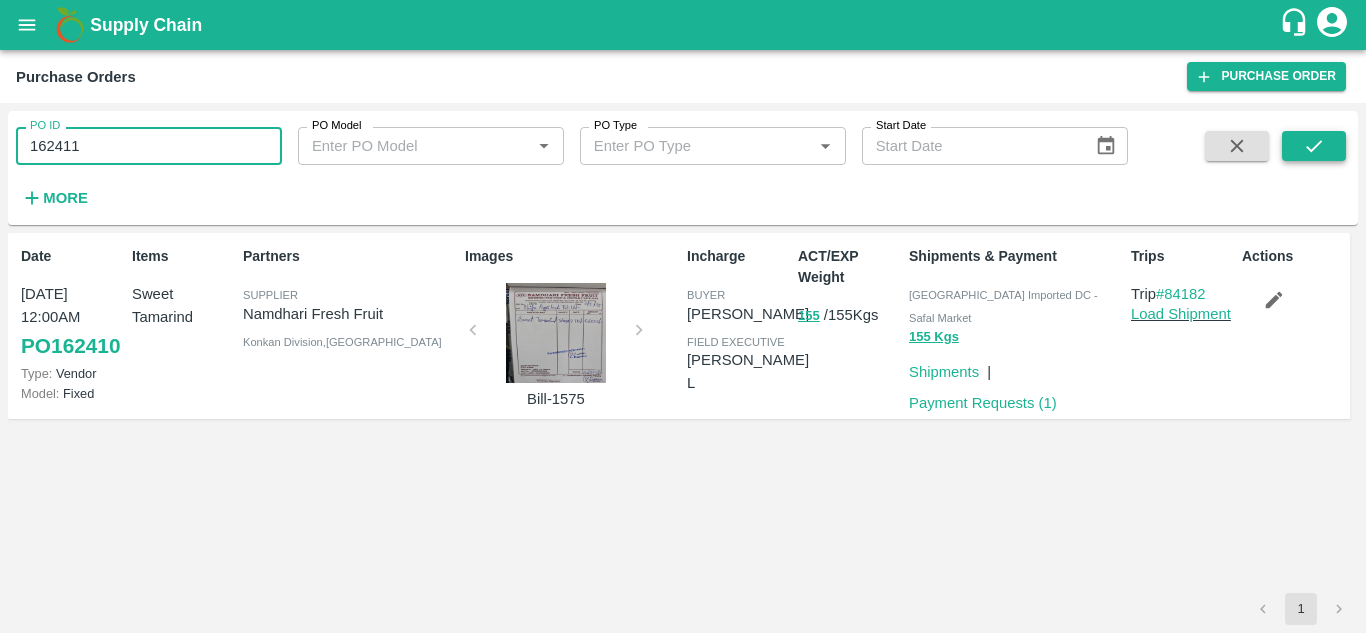 type on "162411" 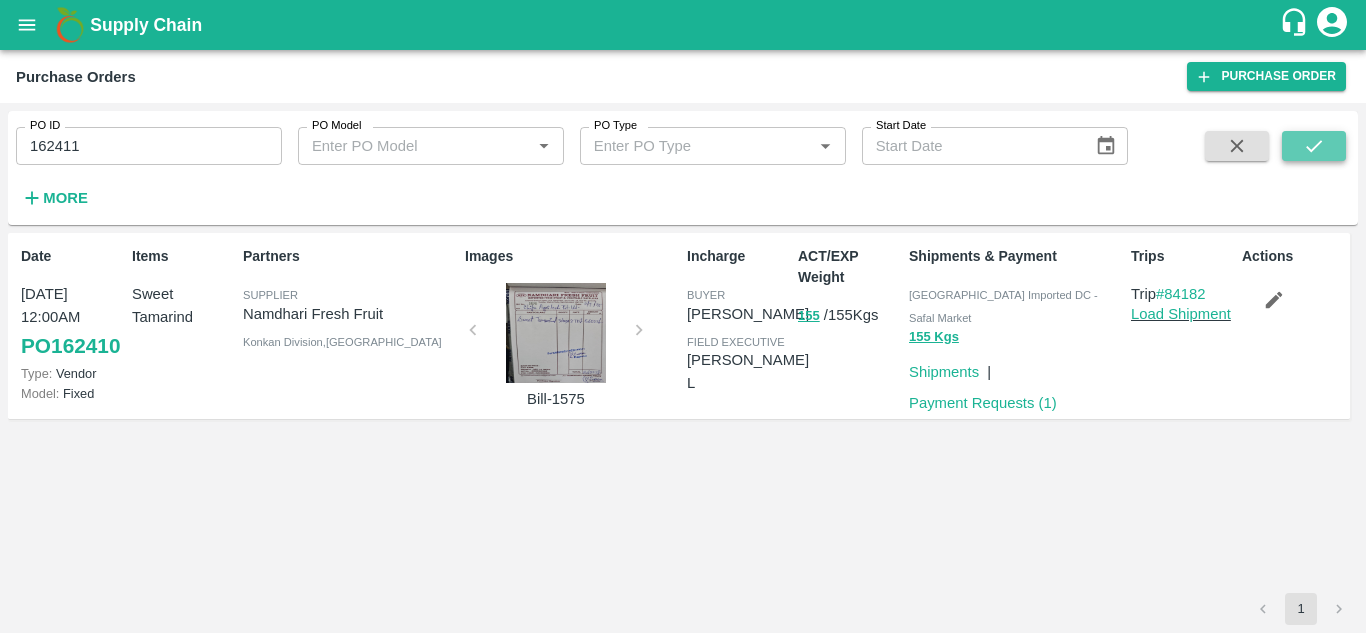 click at bounding box center (1314, 146) 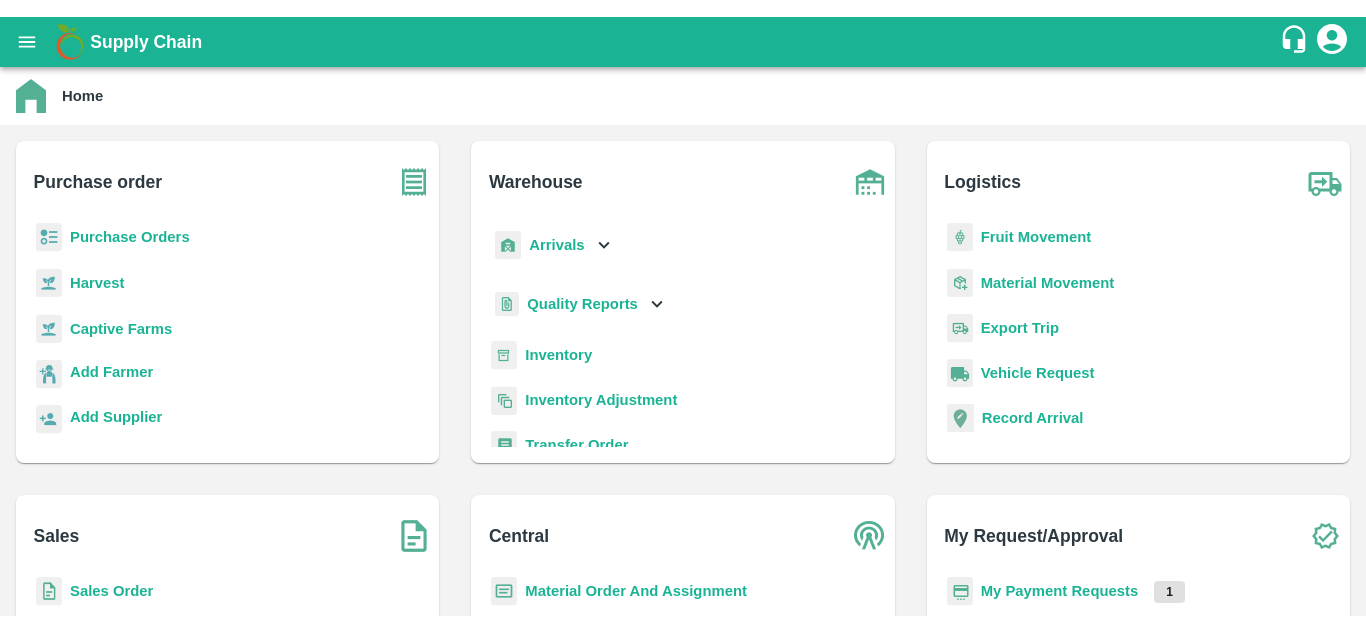 scroll, scrollTop: 0, scrollLeft: 0, axis: both 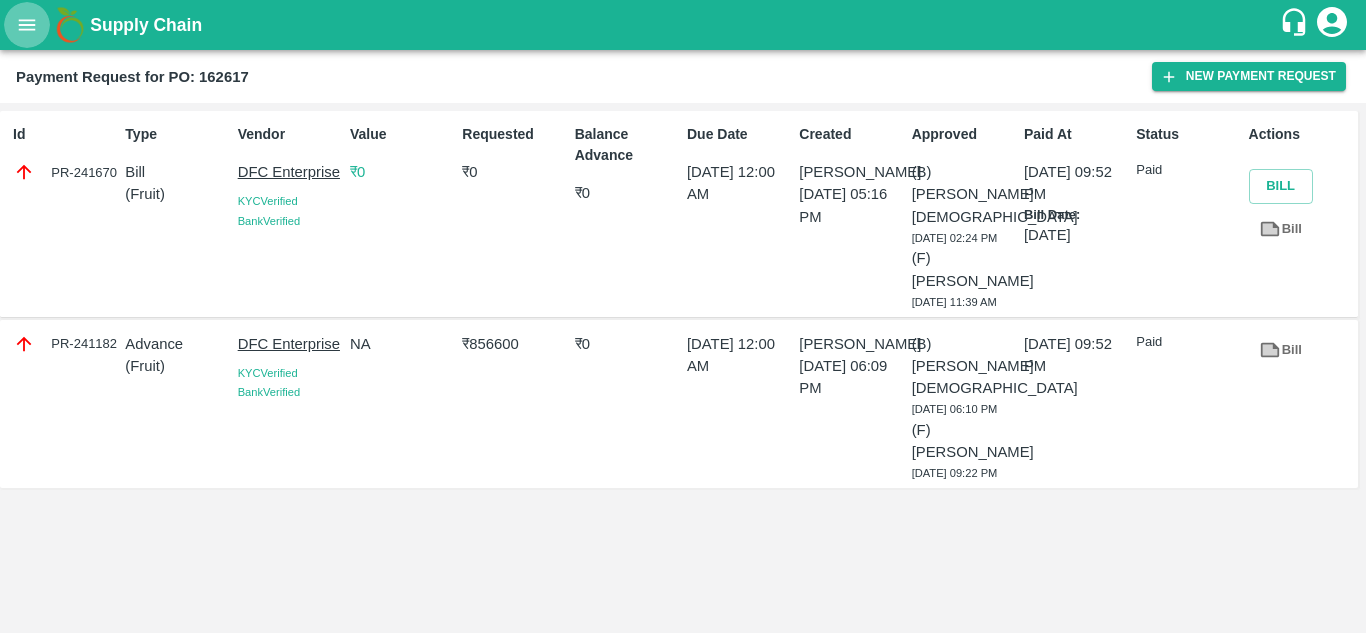 click 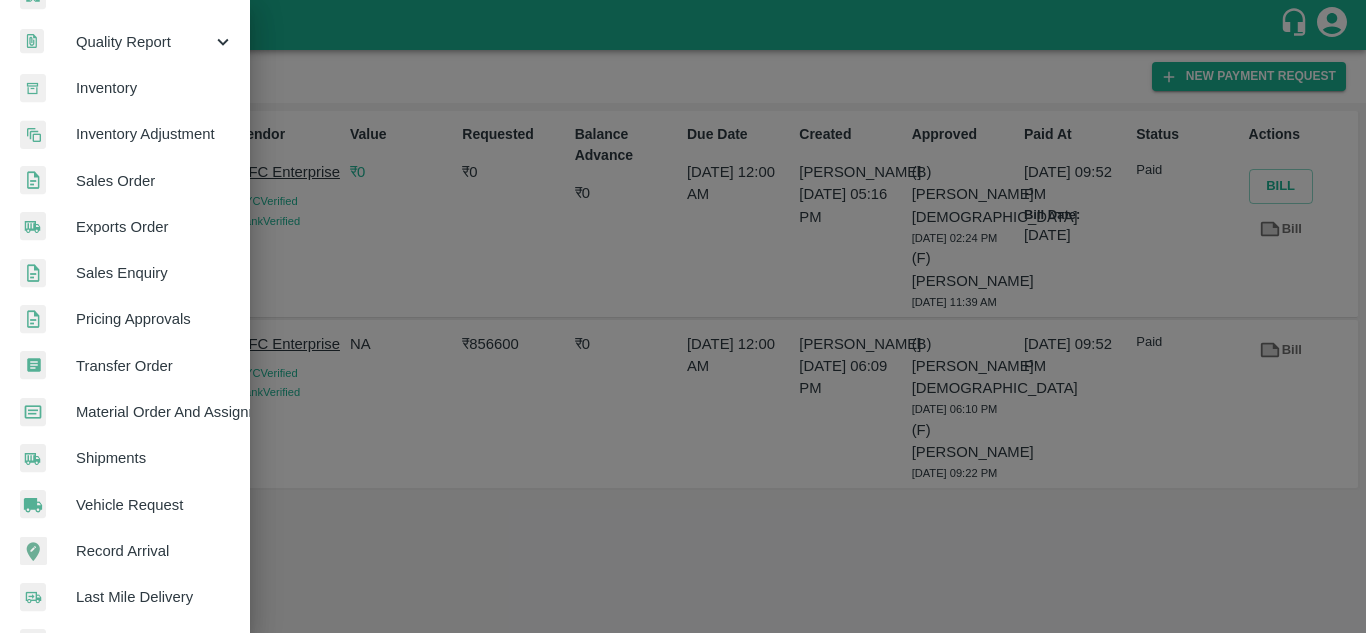 scroll, scrollTop: 320, scrollLeft: 0, axis: vertical 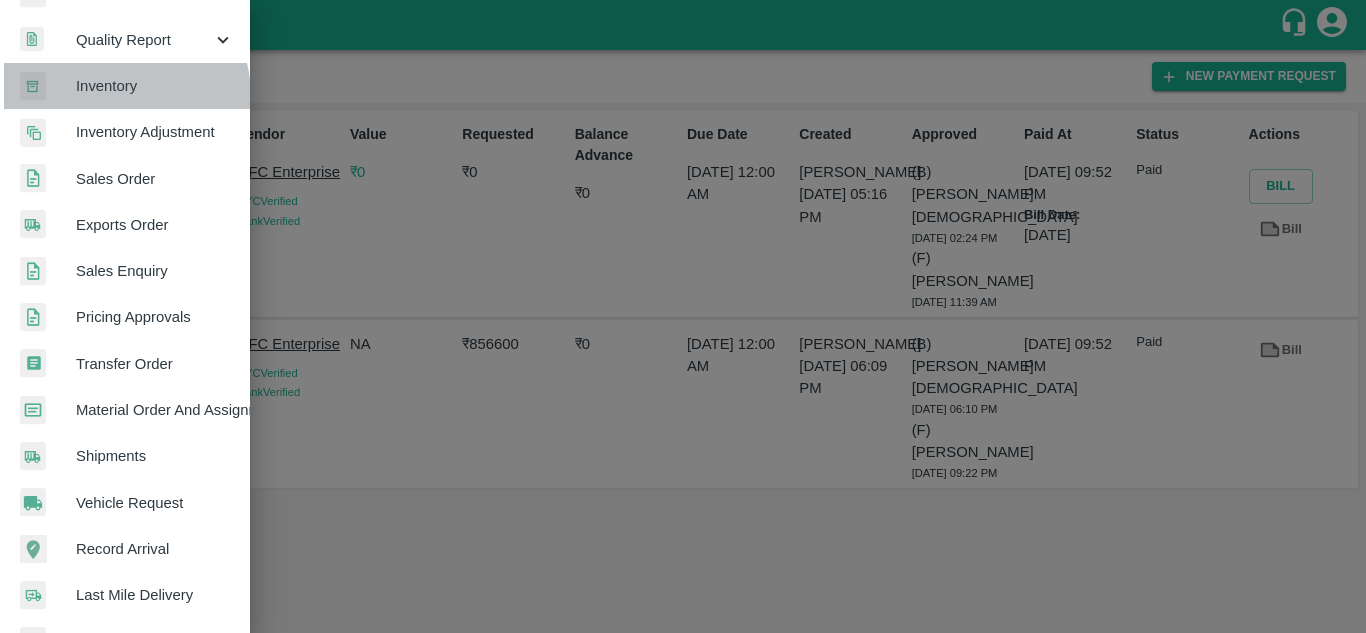 click on "Inventory" at bounding box center (155, 86) 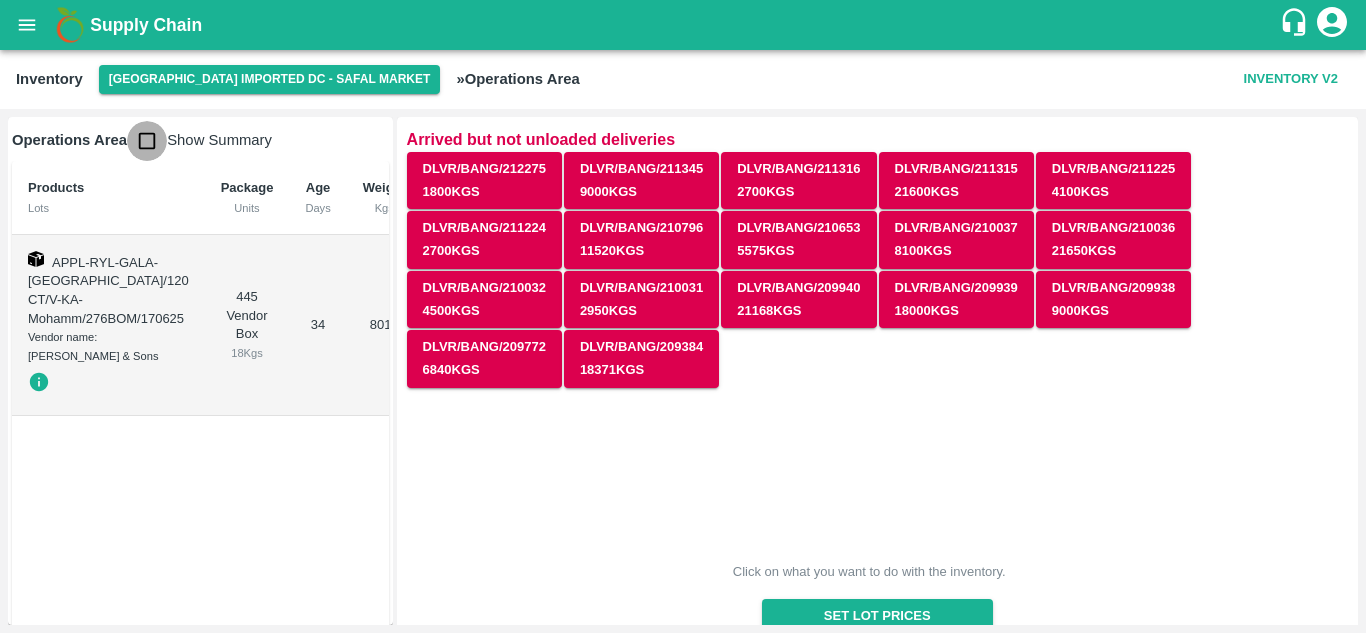 click at bounding box center (147, 141) 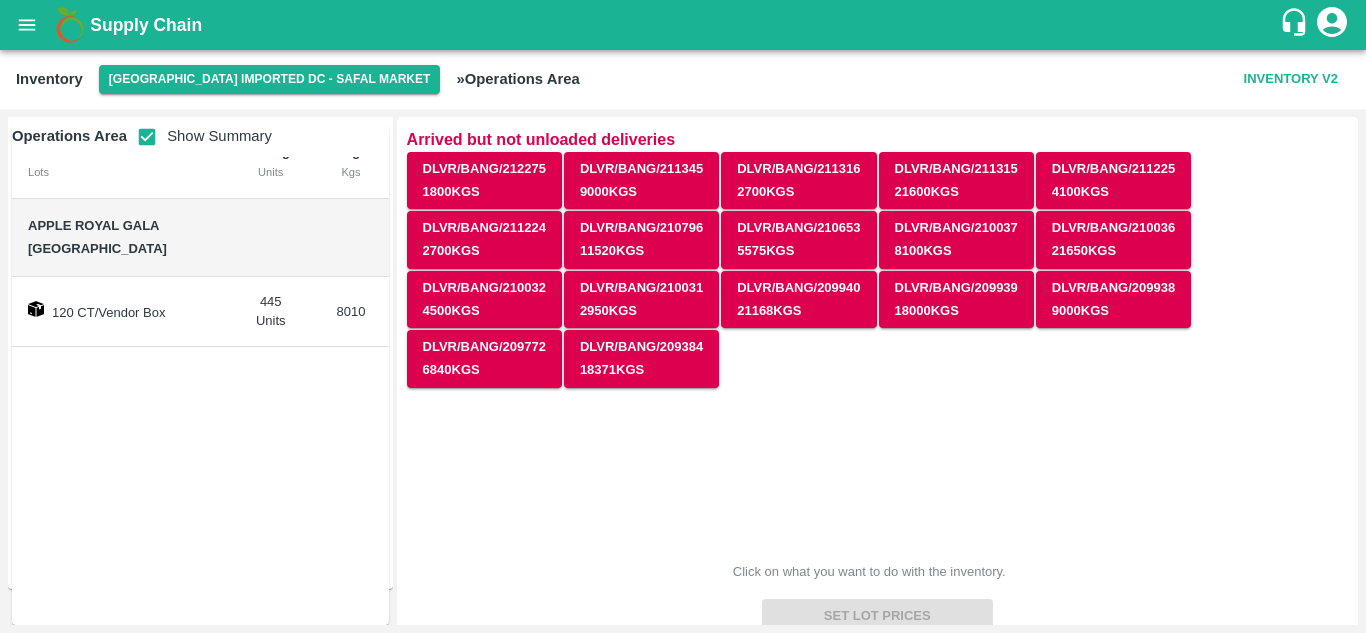 scroll, scrollTop: 0, scrollLeft: 0, axis: both 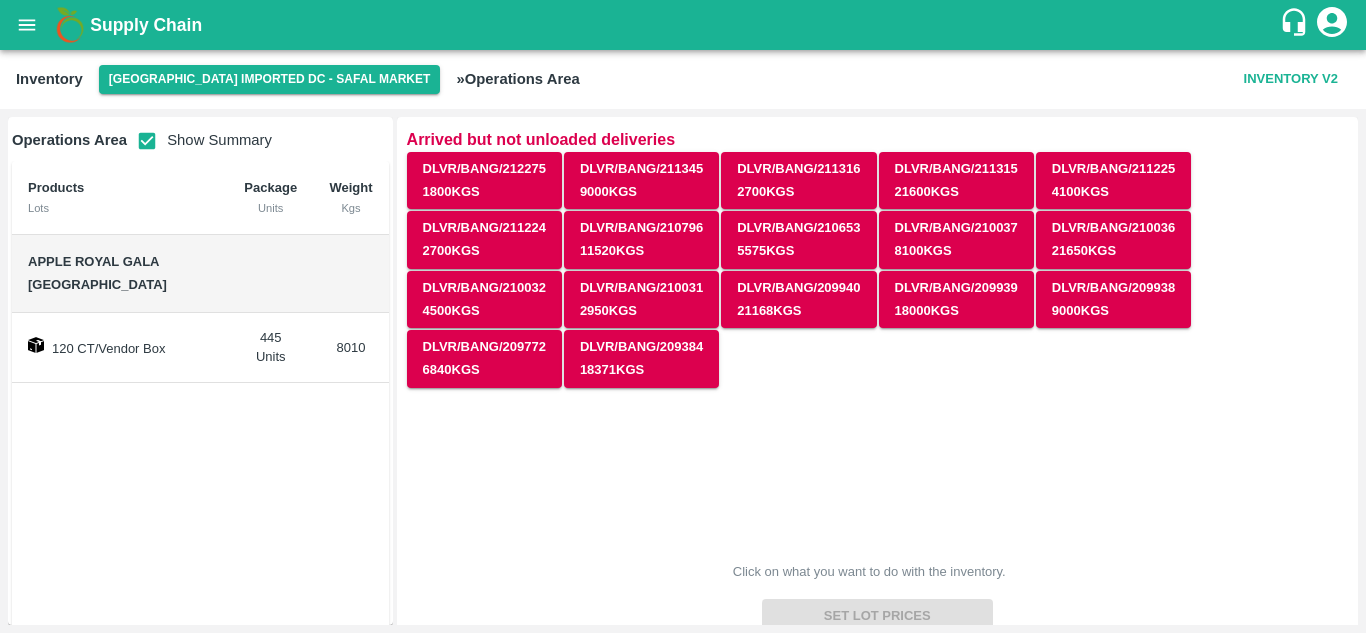 click at bounding box center [147, 141] 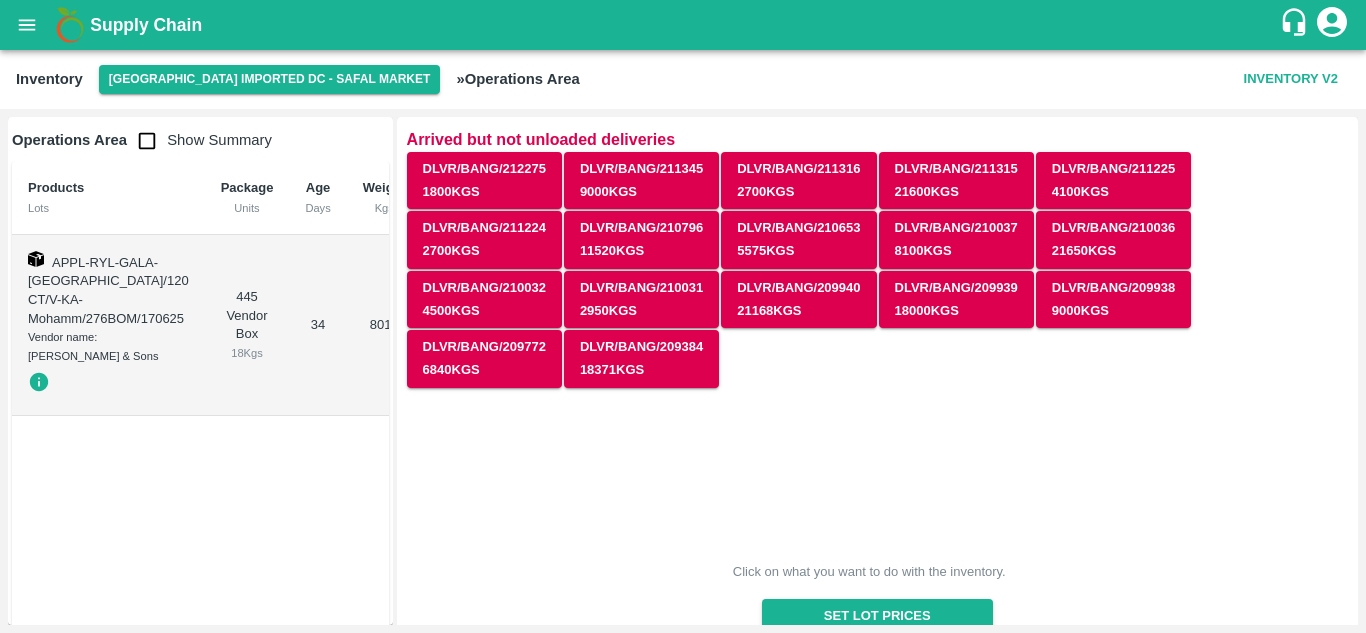 click on "Vendor name: [PERSON_NAME] & Sons" at bounding box center [108, 346] 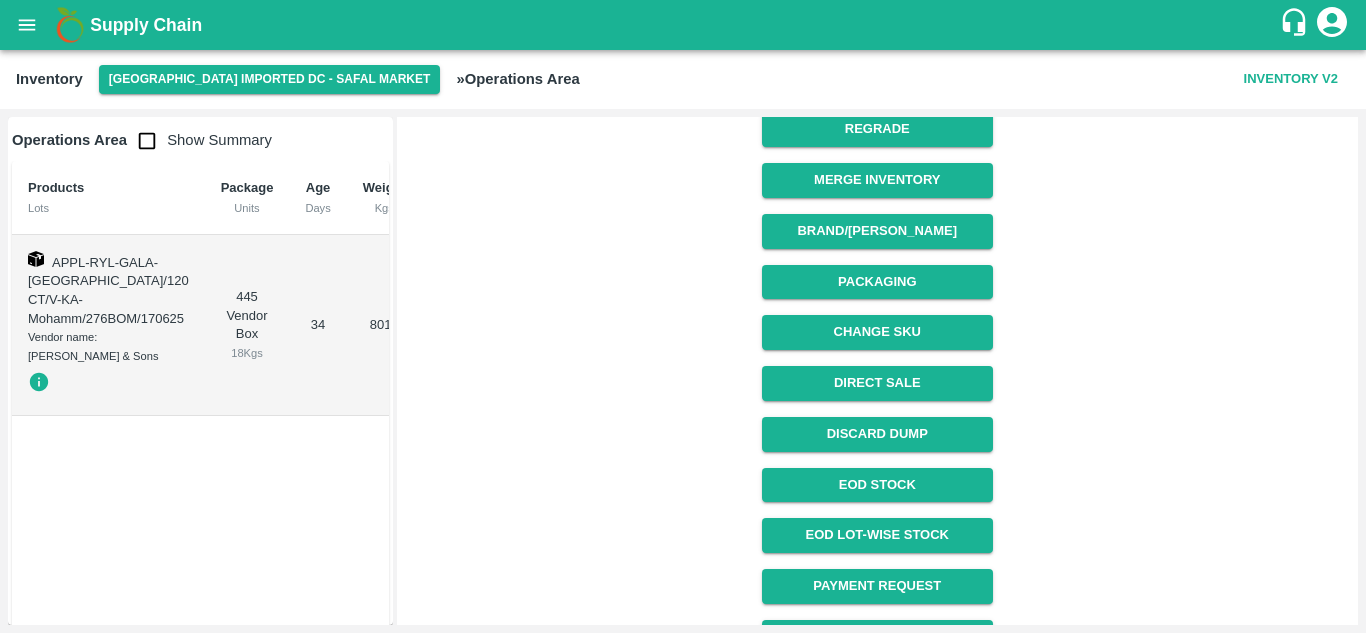 scroll, scrollTop: 592, scrollLeft: 0, axis: vertical 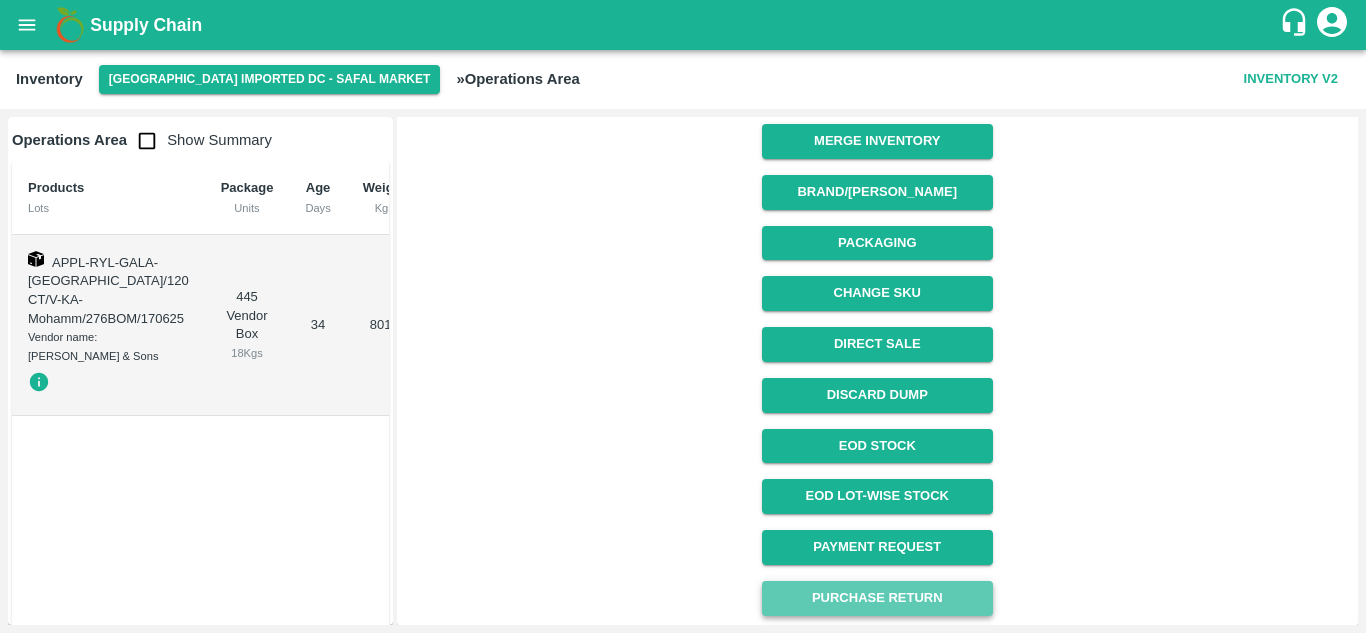 click on "Purchase Return" at bounding box center (877, 598) 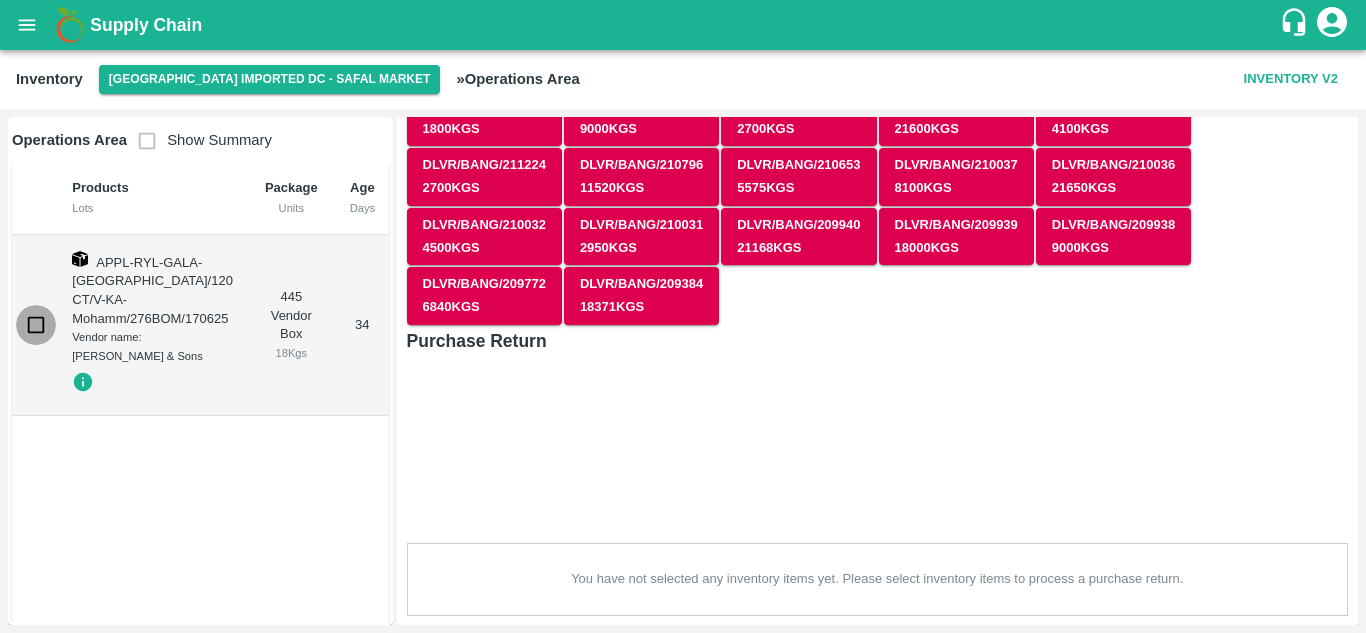 click at bounding box center (36, 325) 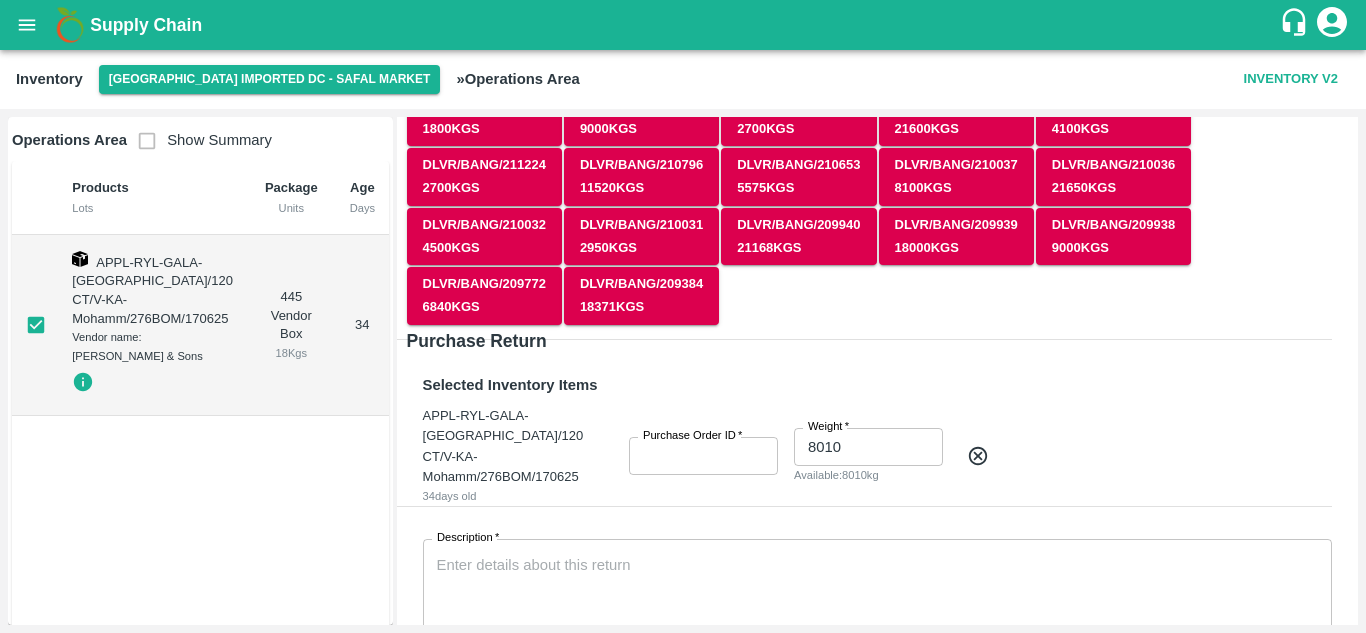 scroll, scrollTop: 140, scrollLeft: 0, axis: vertical 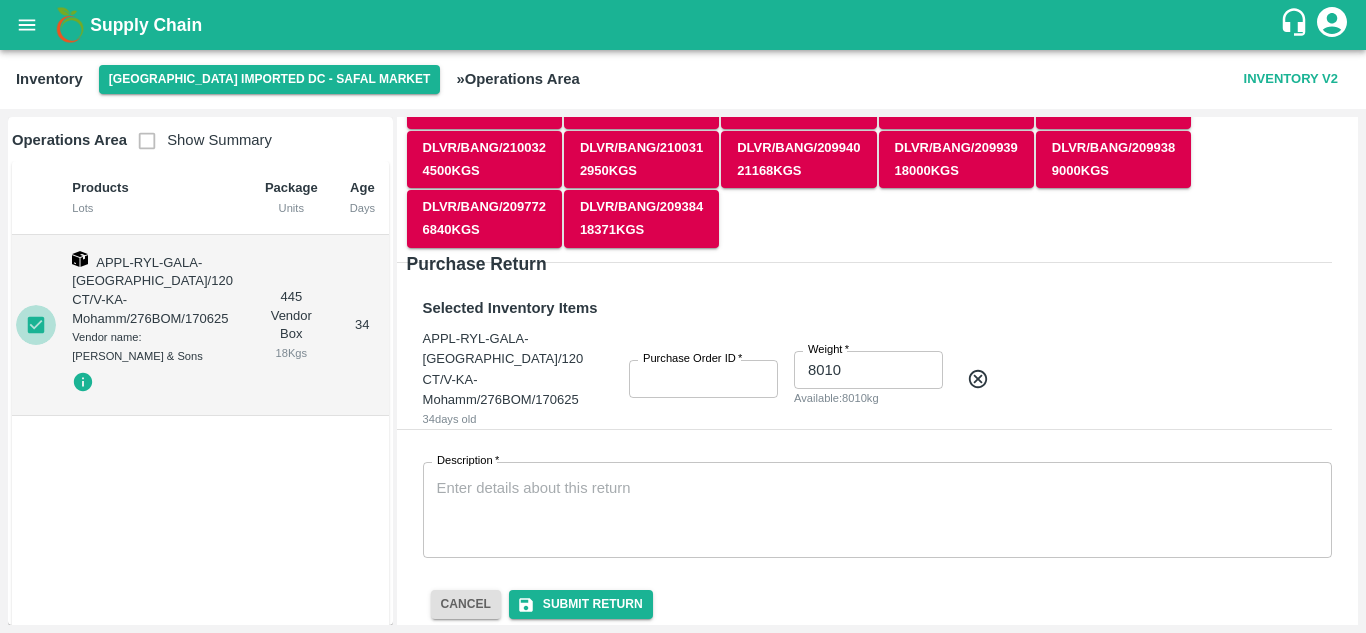 click at bounding box center (36, 325) 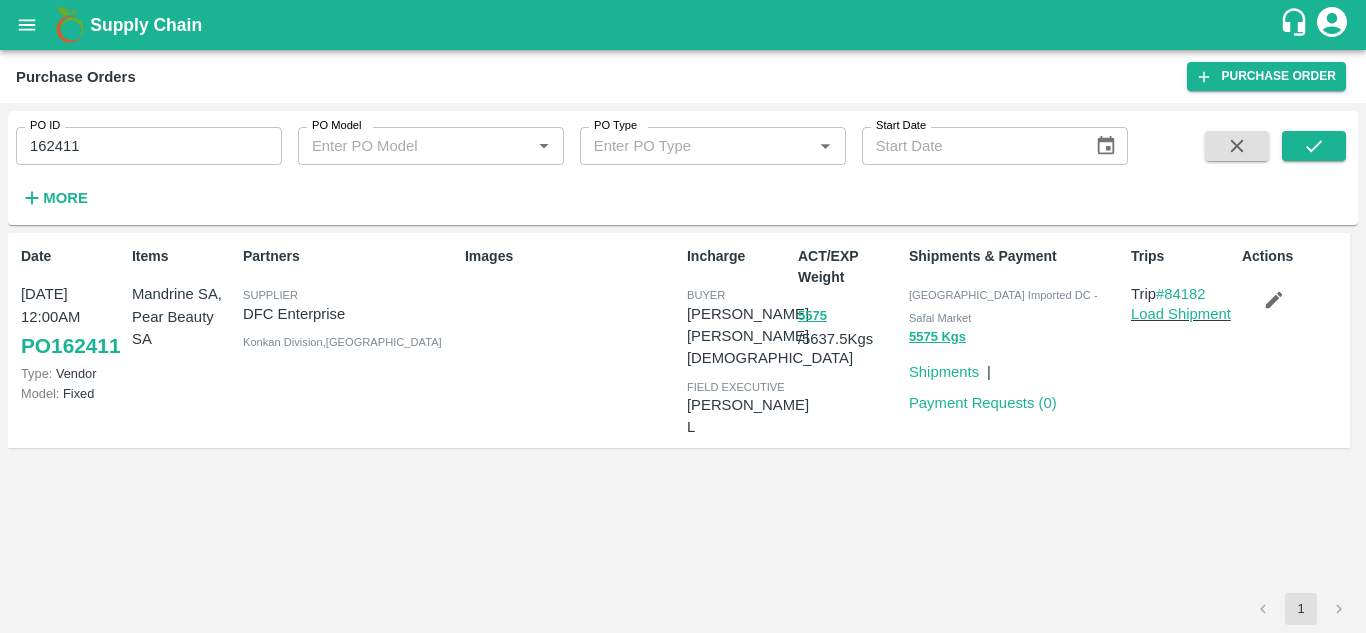 scroll, scrollTop: 0, scrollLeft: 0, axis: both 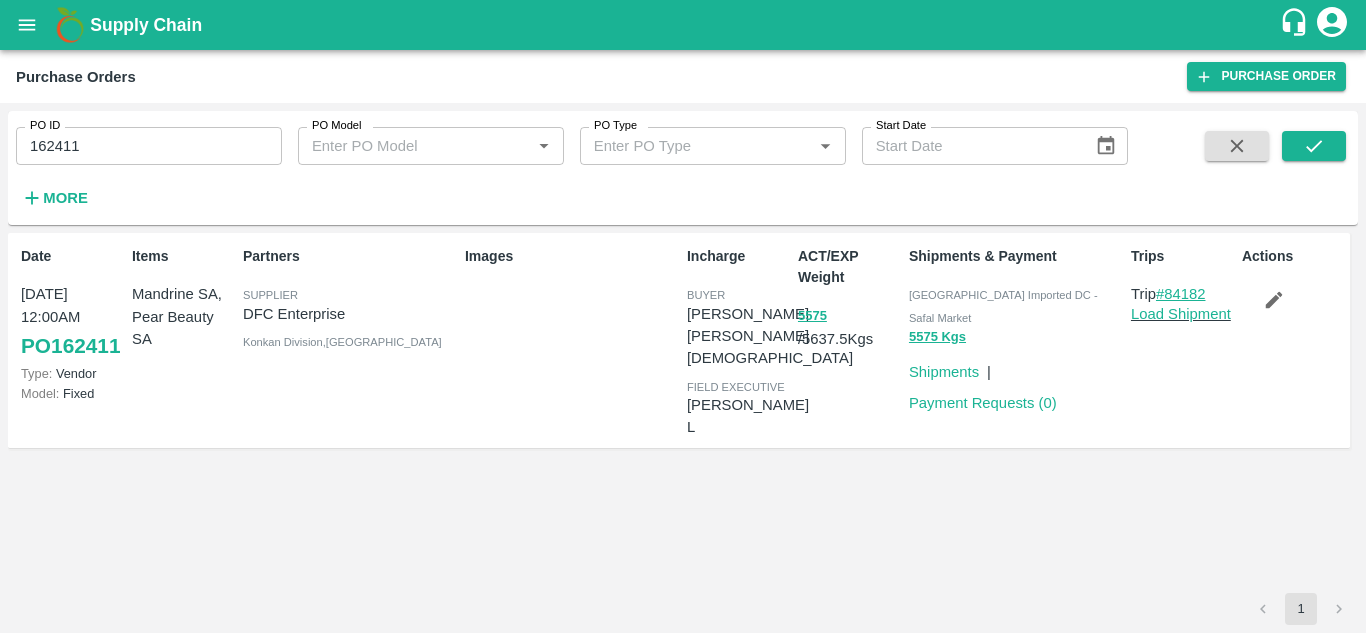 click on "#84182" at bounding box center (1181, 294) 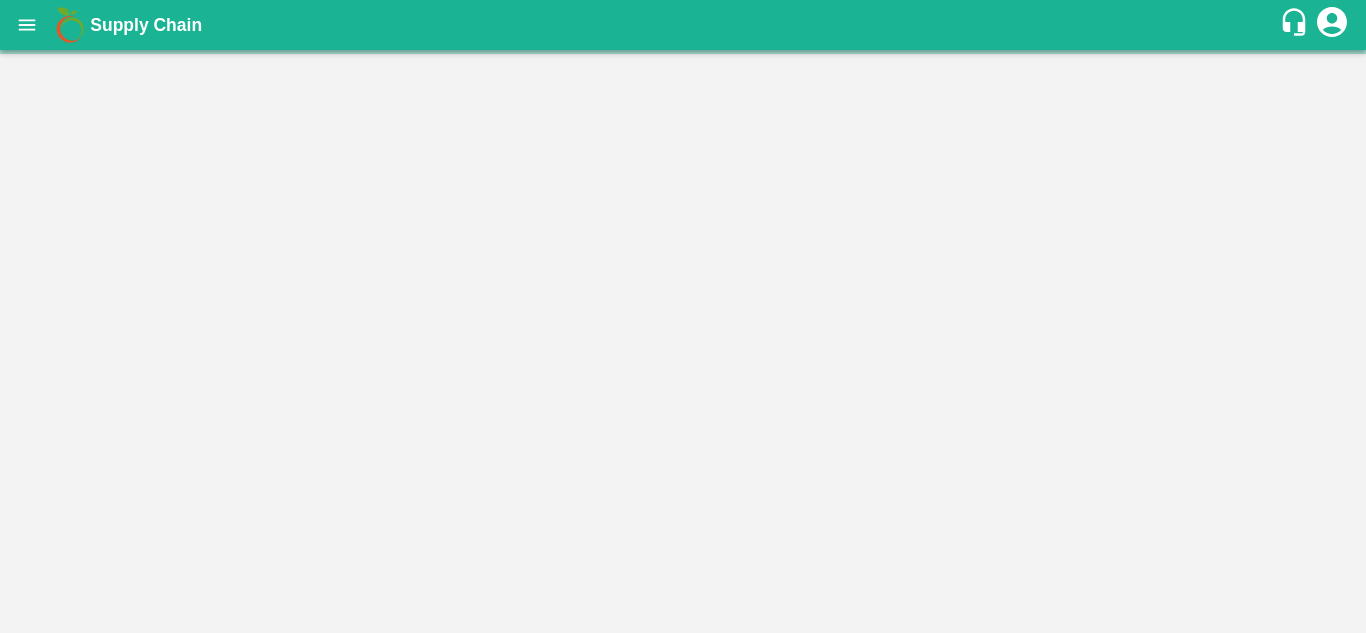 scroll, scrollTop: 0, scrollLeft: 0, axis: both 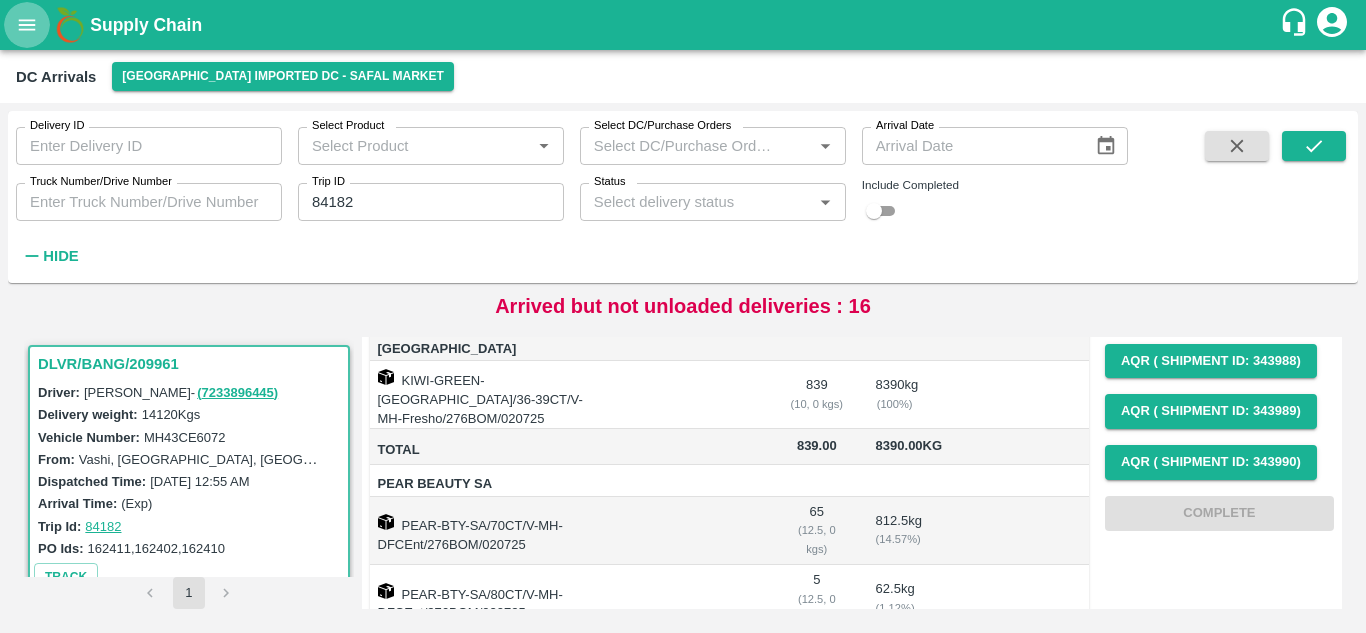 click at bounding box center (27, 25) 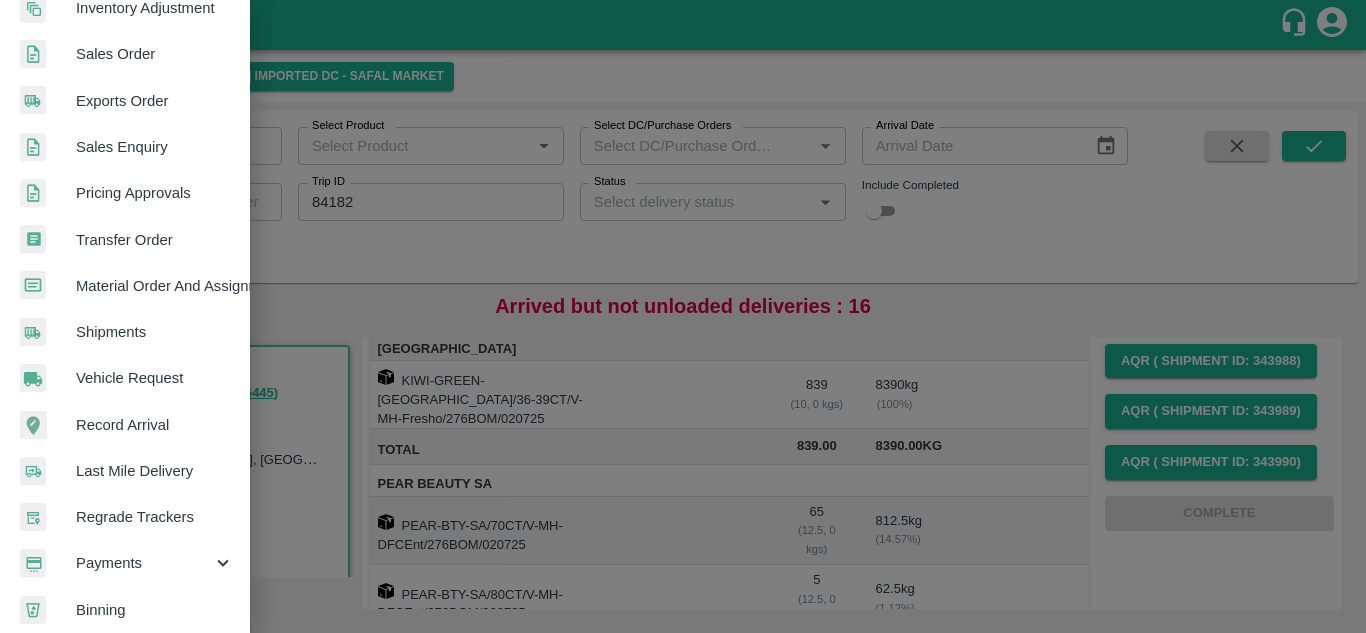 scroll, scrollTop: 645, scrollLeft: 0, axis: vertical 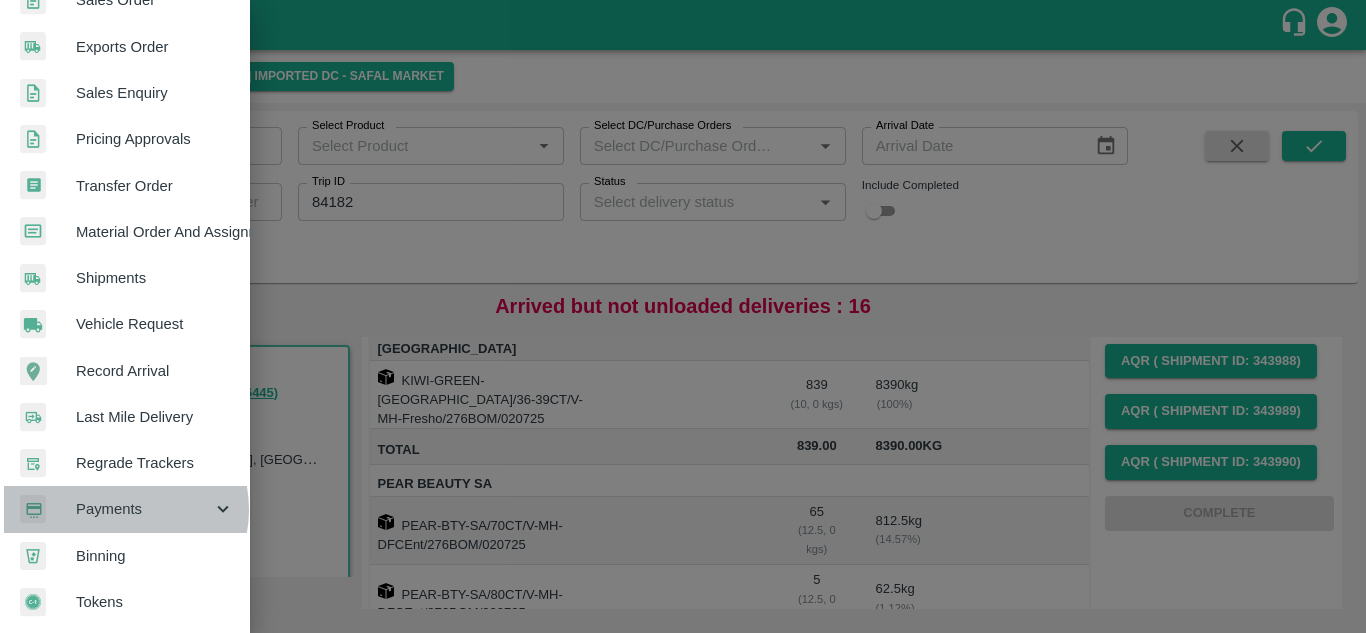 click on "Payments" at bounding box center [144, 509] 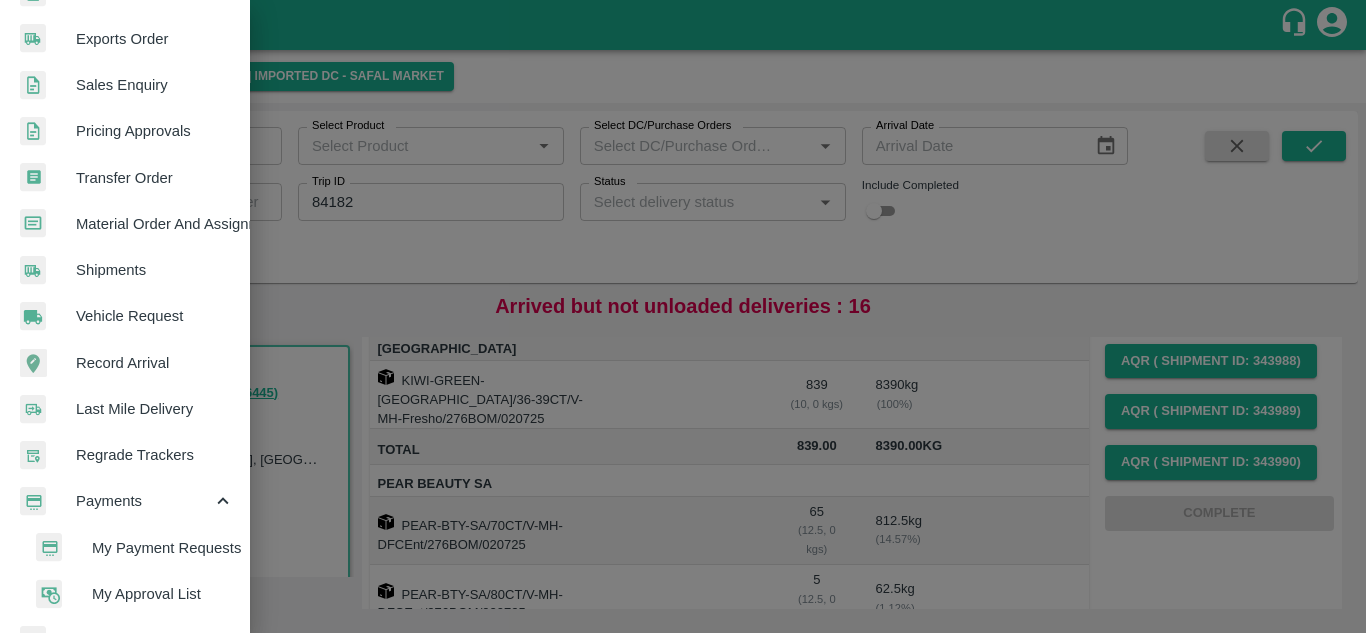 click on "My Payment Requests" at bounding box center [163, 548] 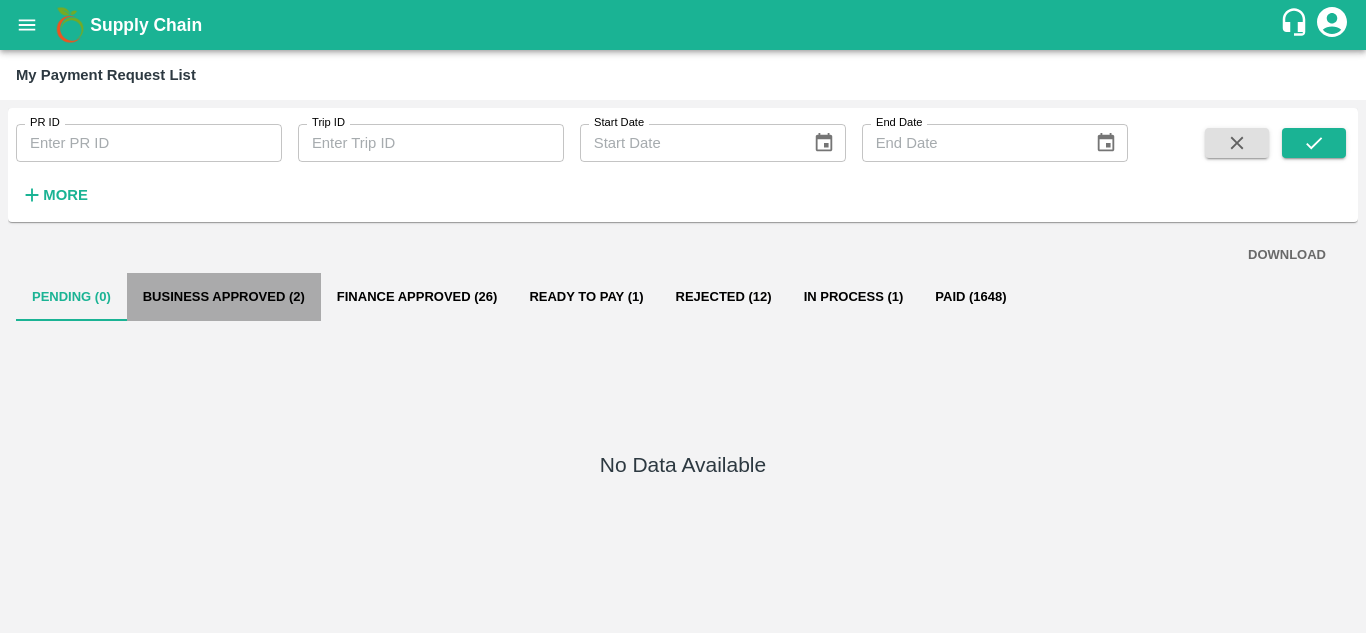 click on "Business Approved (2)" at bounding box center (224, 297) 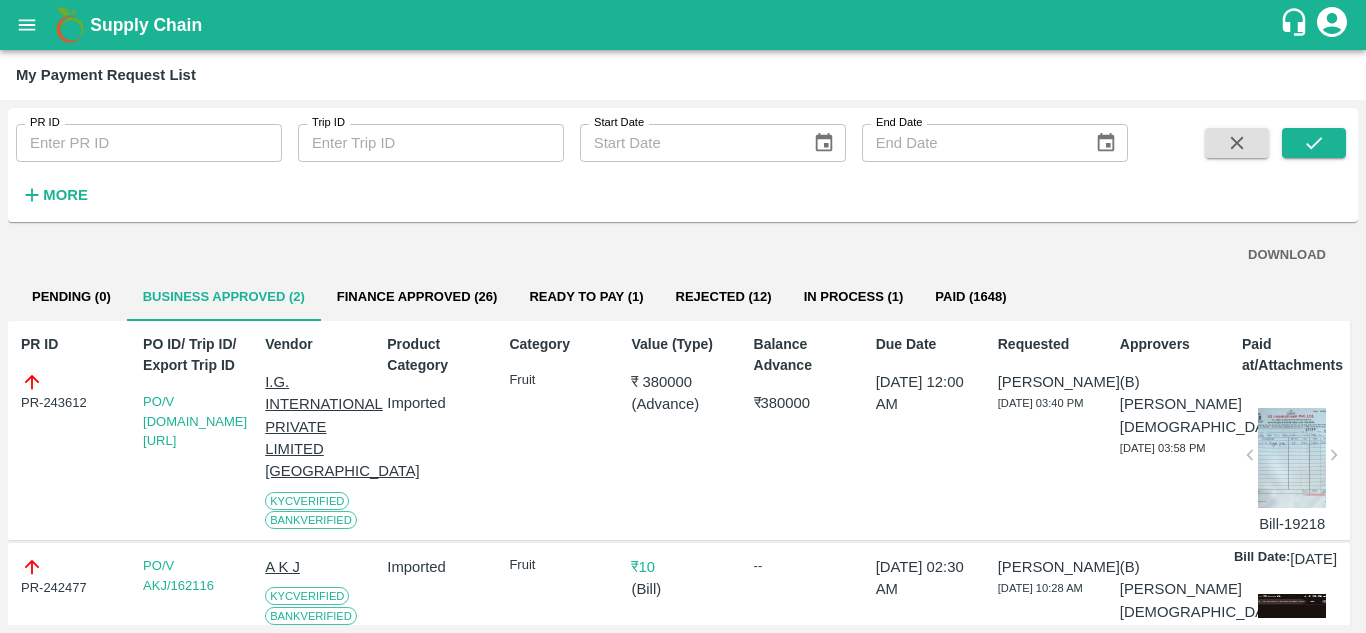 click at bounding box center [1292, 458] 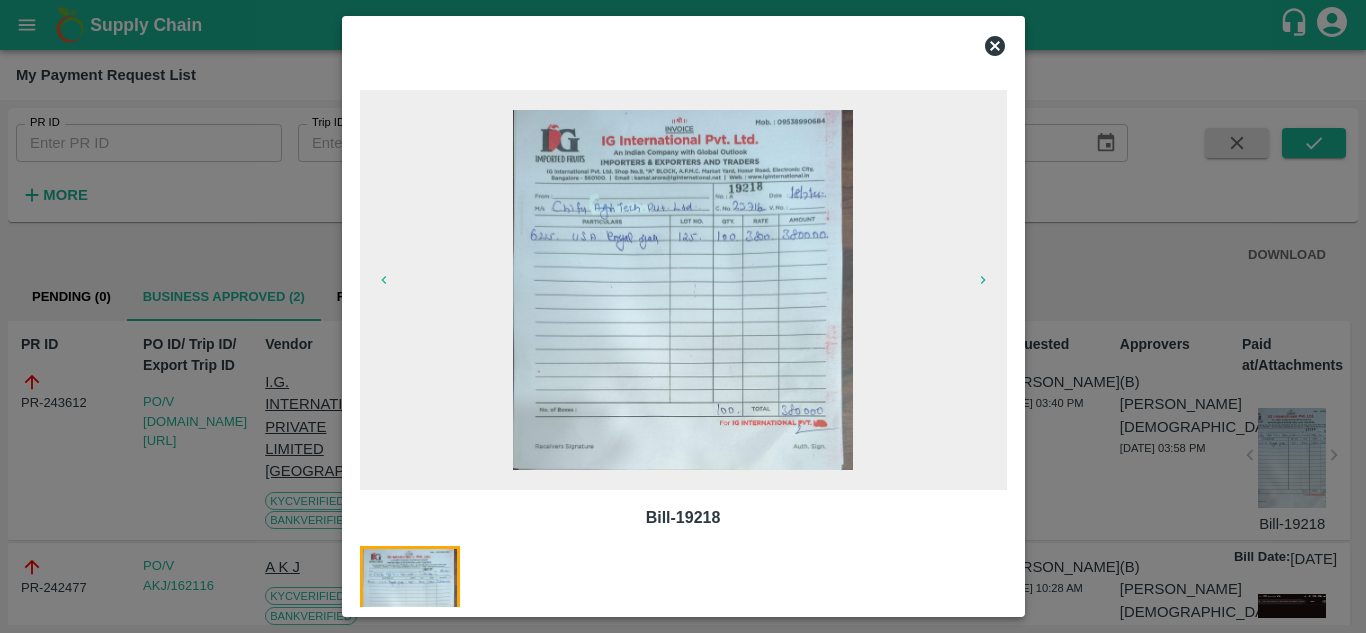 click 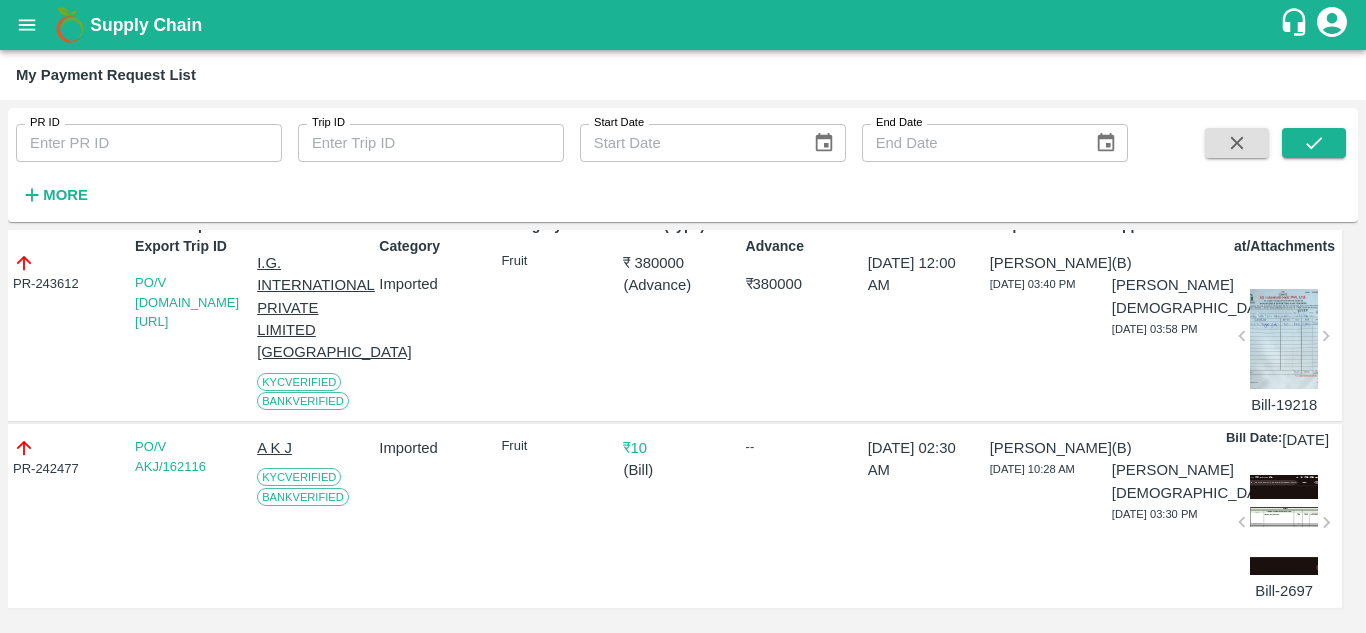 scroll, scrollTop: 0, scrollLeft: 9, axis: horizontal 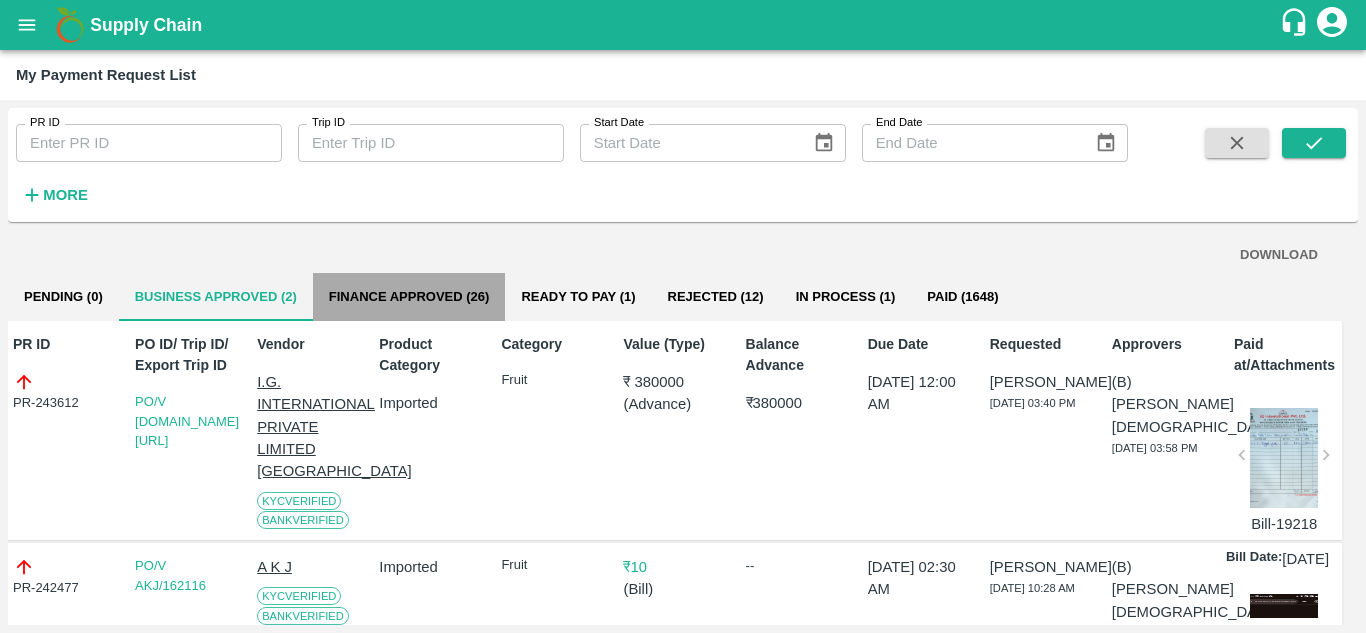 click on "Finance Approved (26)" at bounding box center (409, 297) 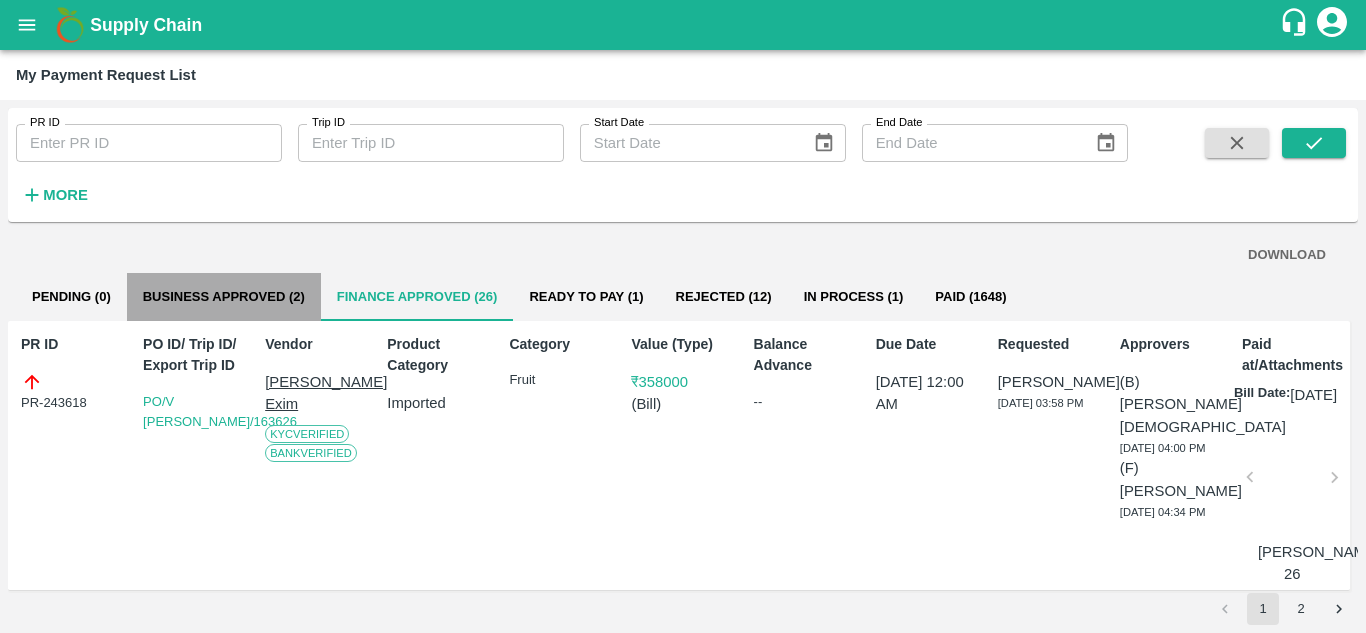 click on "Business Approved (2)" at bounding box center [224, 297] 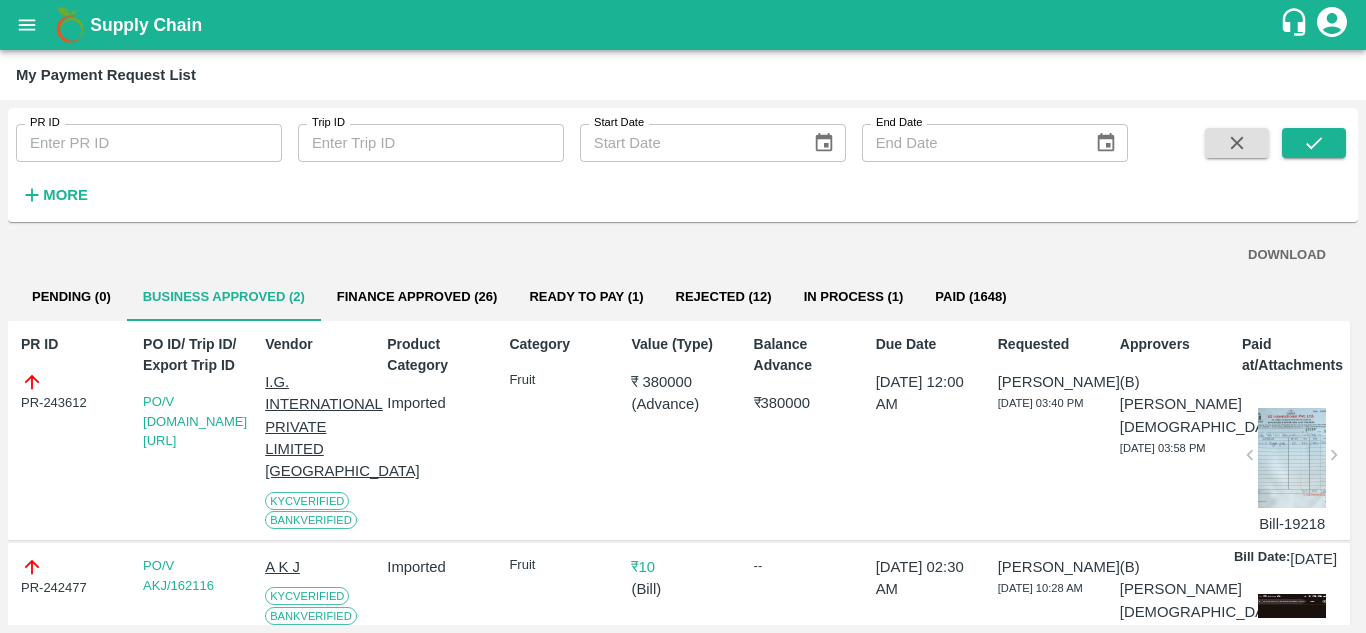click on "Rejected (12)" at bounding box center [724, 297] 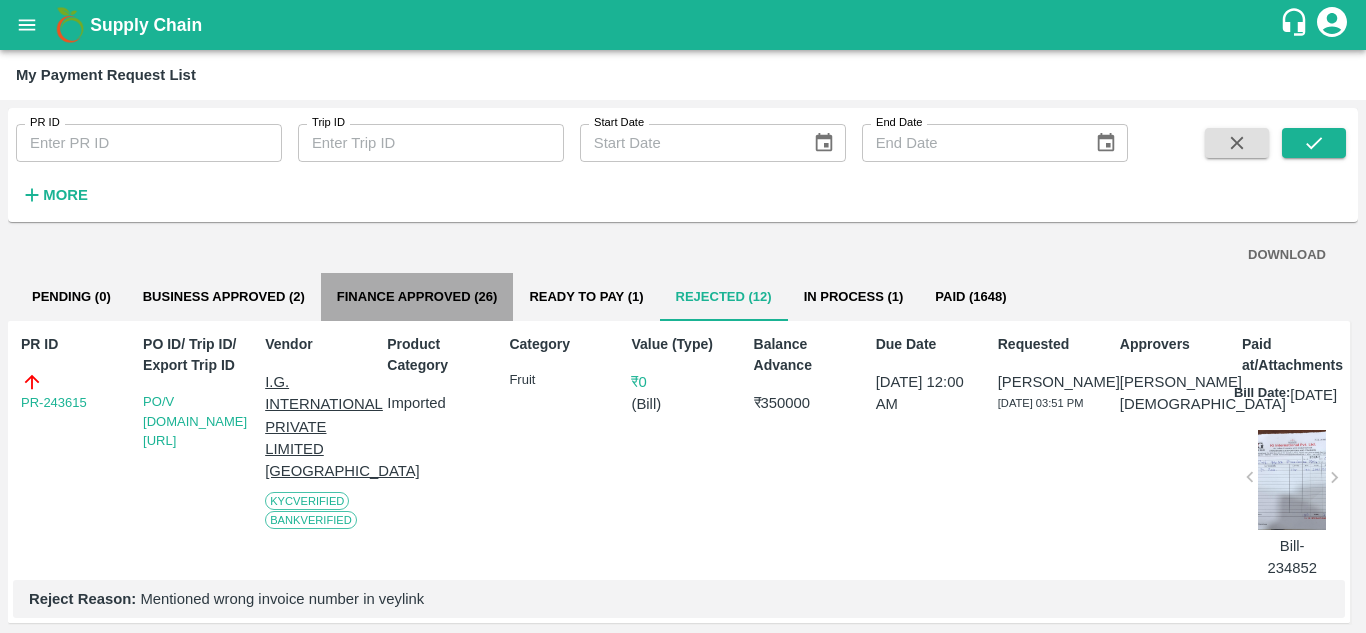 click on "Finance Approved (26)" at bounding box center [417, 297] 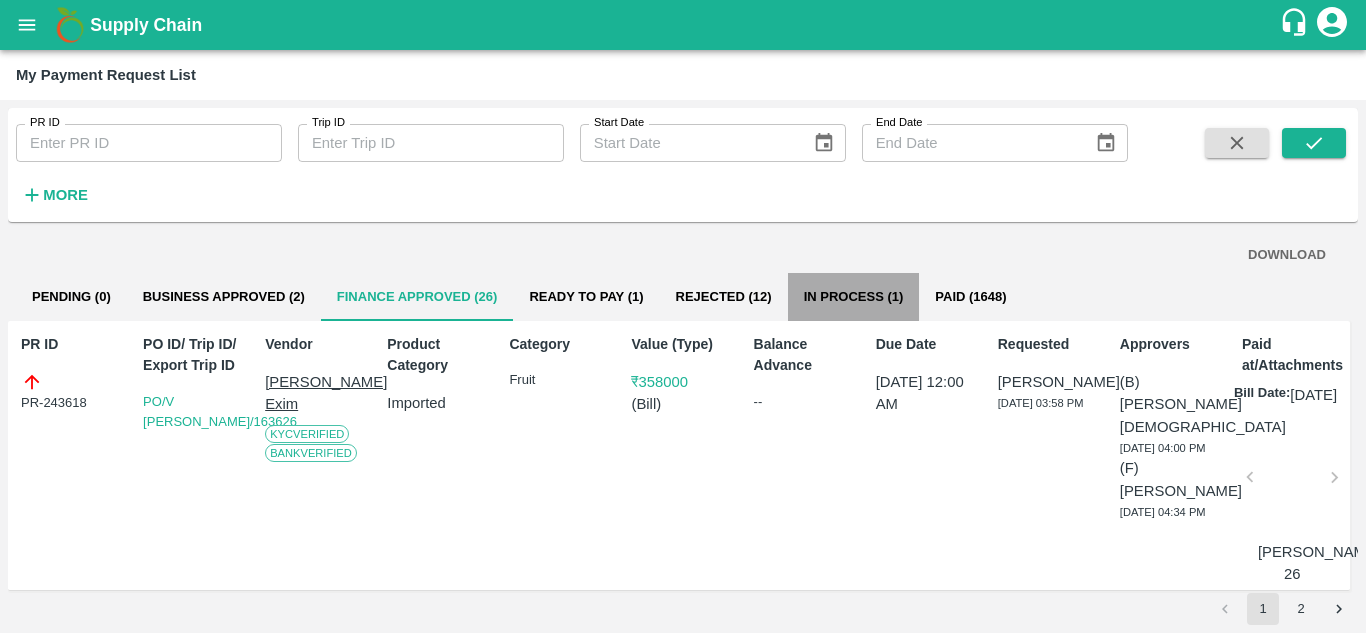 click on "In Process (1)" at bounding box center (854, 297) 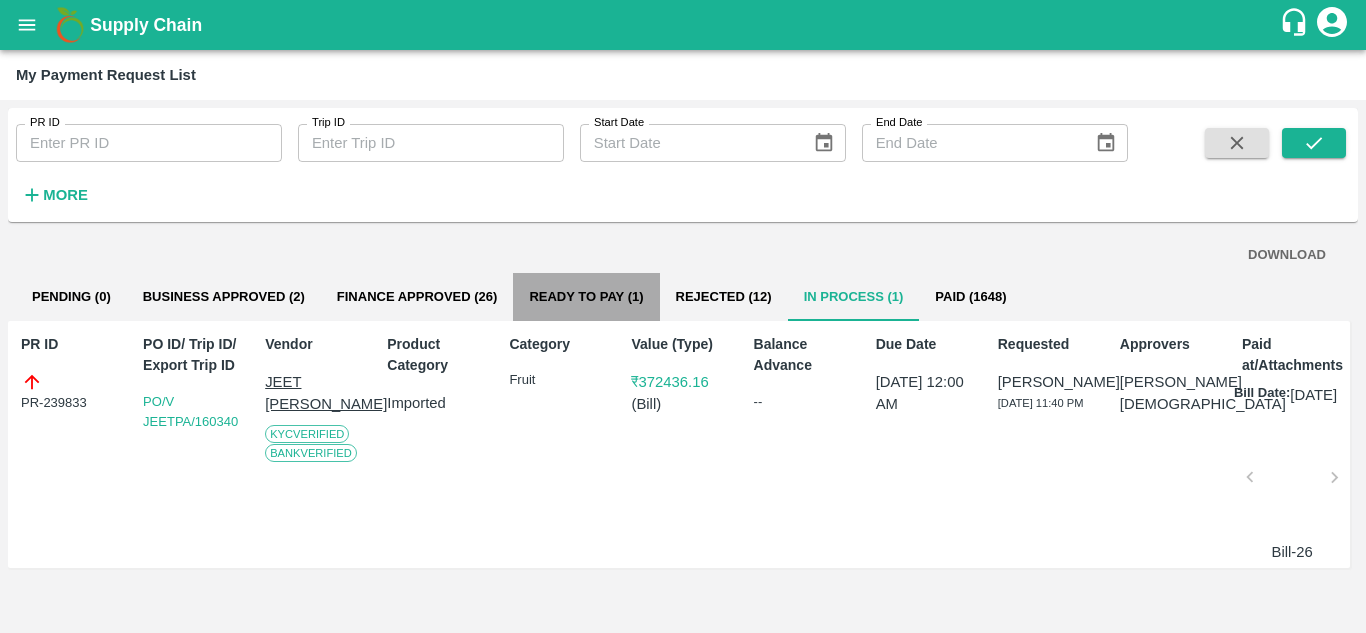 click on "Ready To Pay (1)" at bounding box center (586, 297) 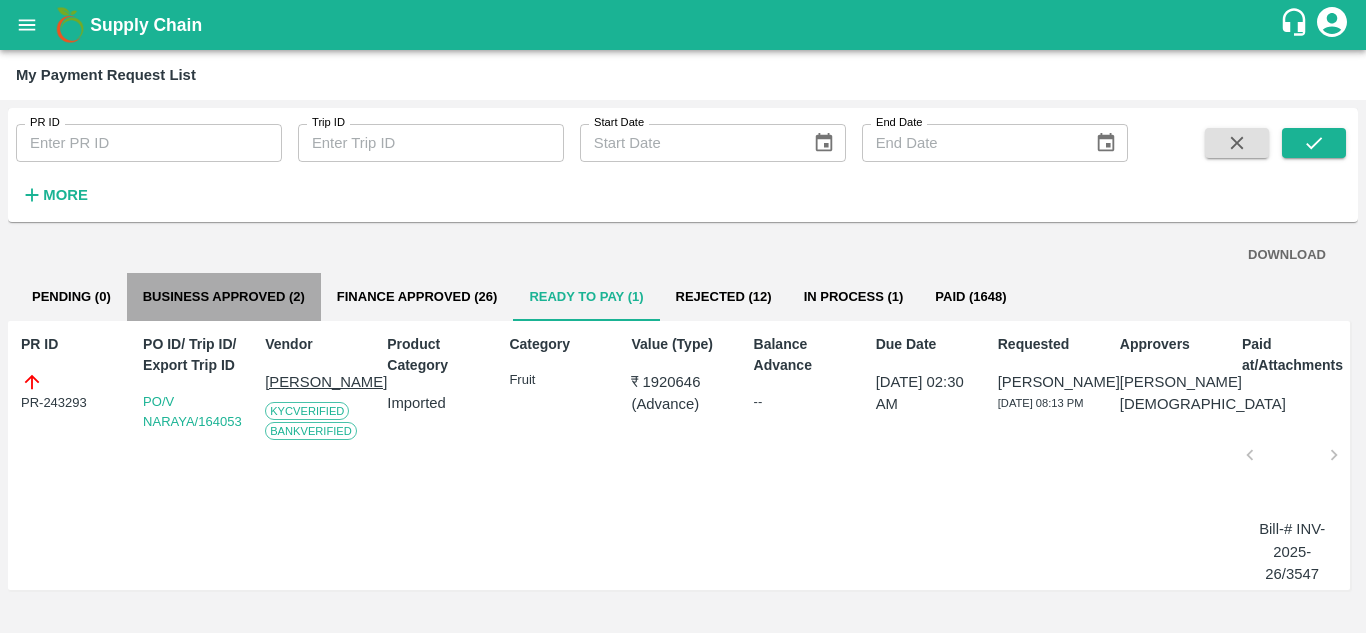 click on "Business Approved (2)" at bounding box center (224, 297) 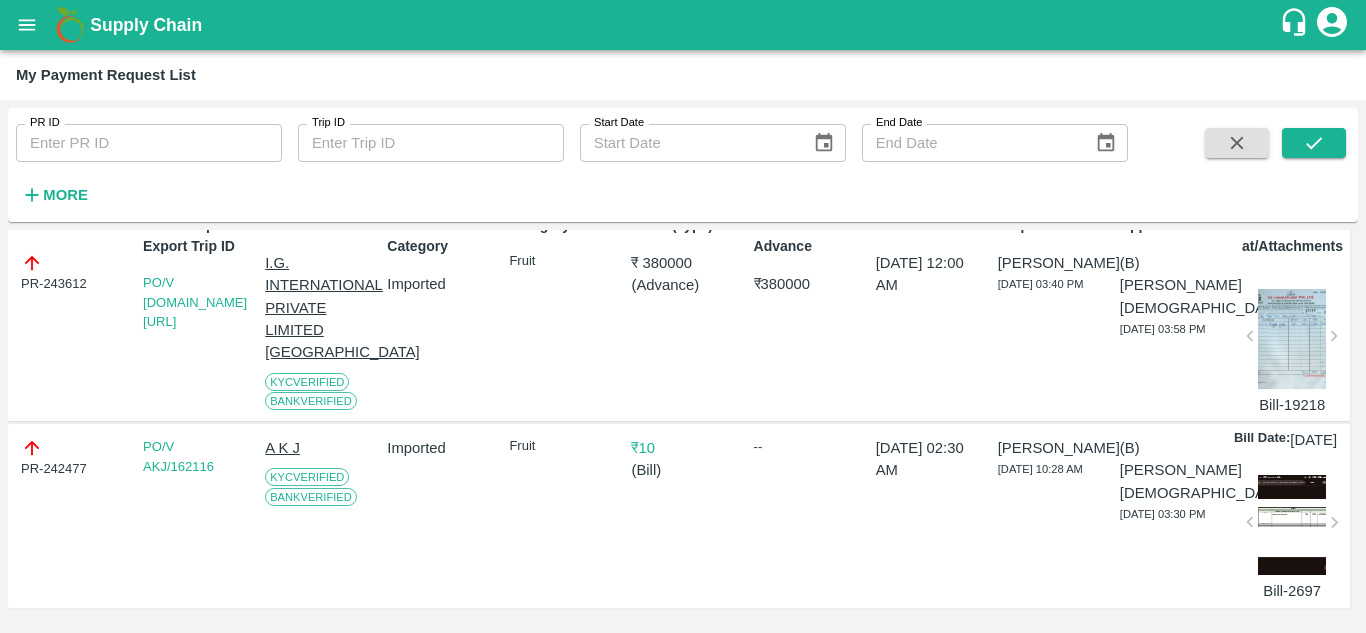 scroll, scrollTop: 0, scrollLeft: 0, axis: both 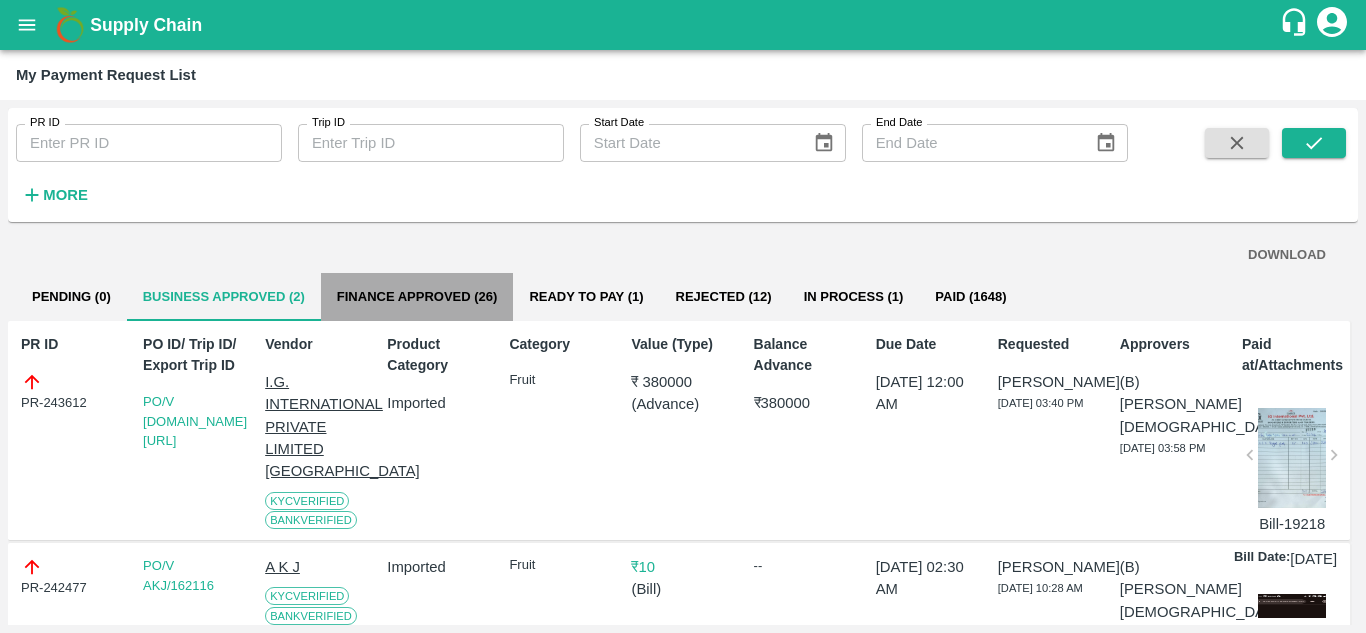 click on "Finance Approved (26)" at bounding box center (417, 297) 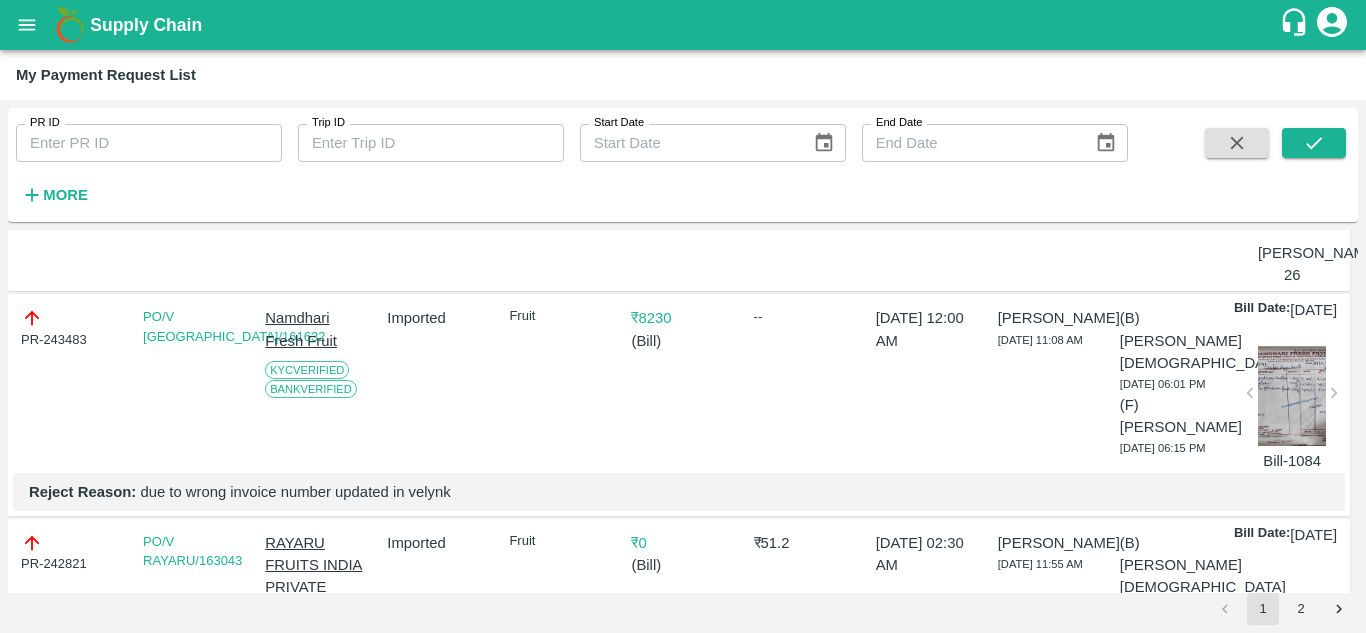 scroll, scrollTop: 294, scrollLeft: 0, axis: vertical 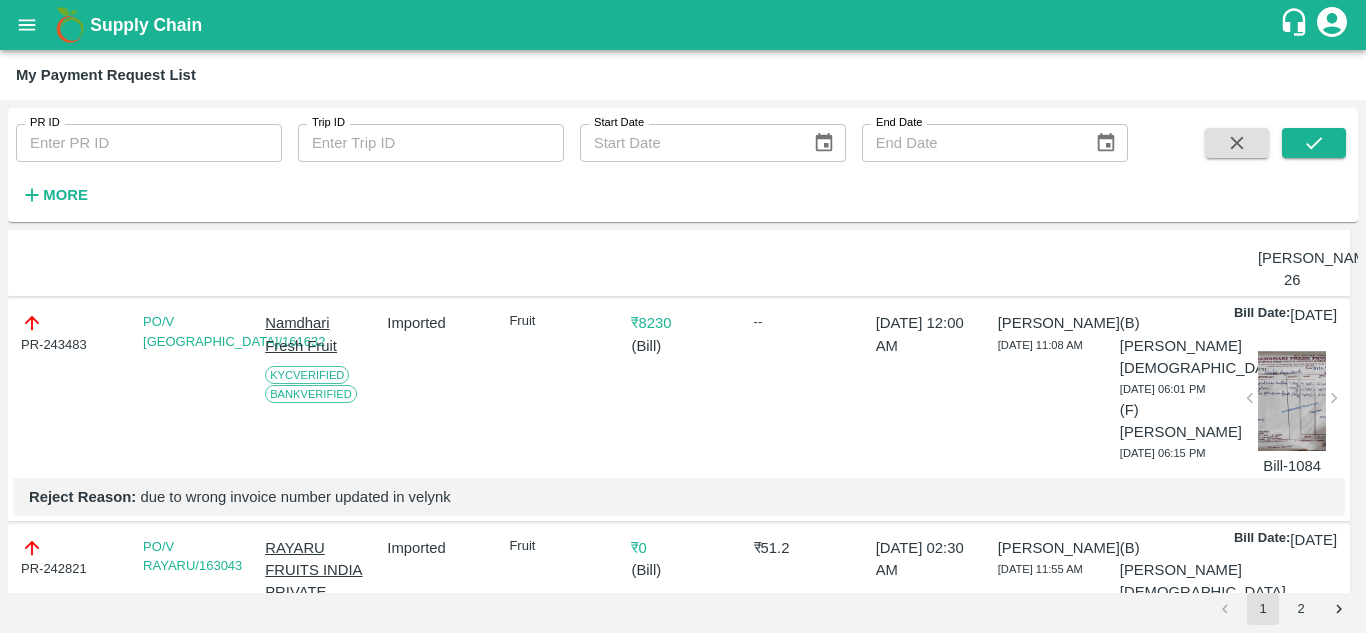 click at bounding box center [1292, 401] 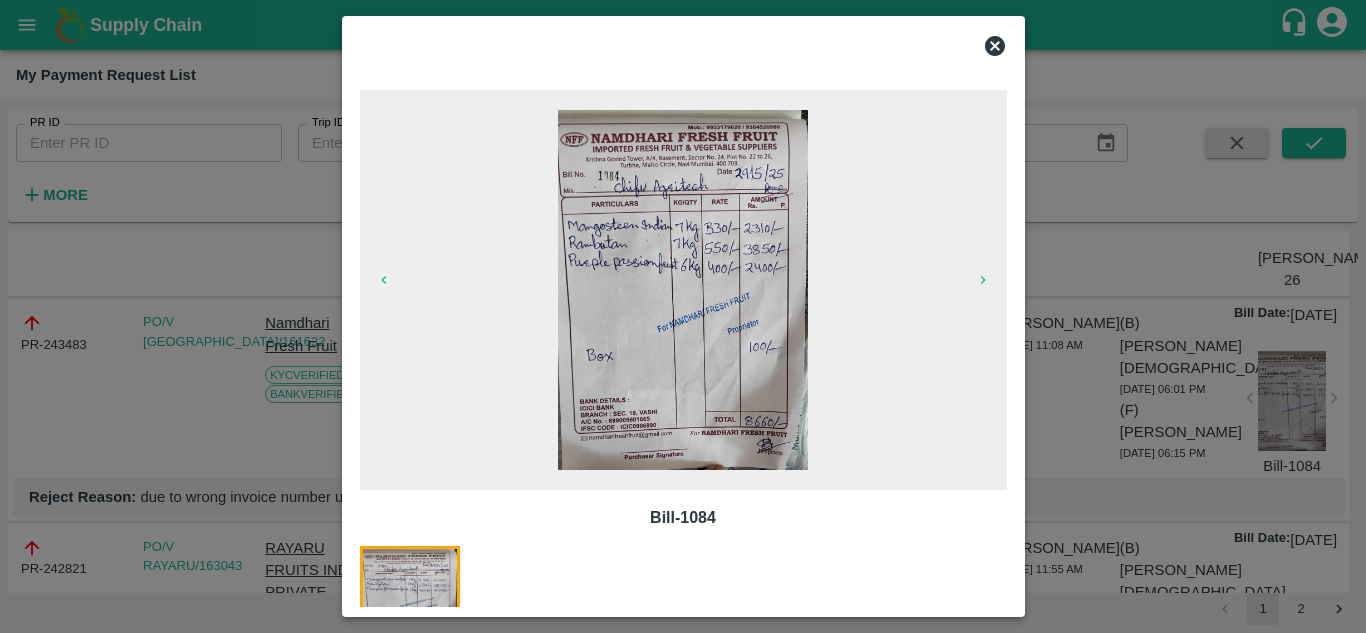 click 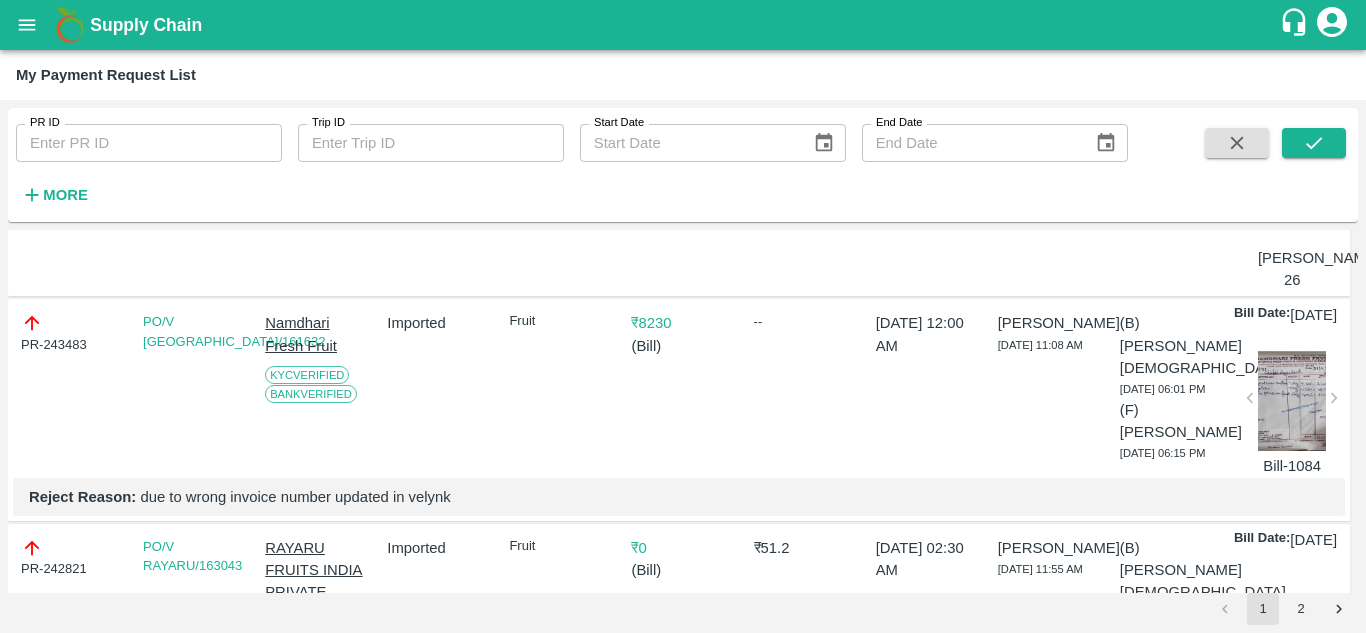 click at bounding box center (1292, 401) 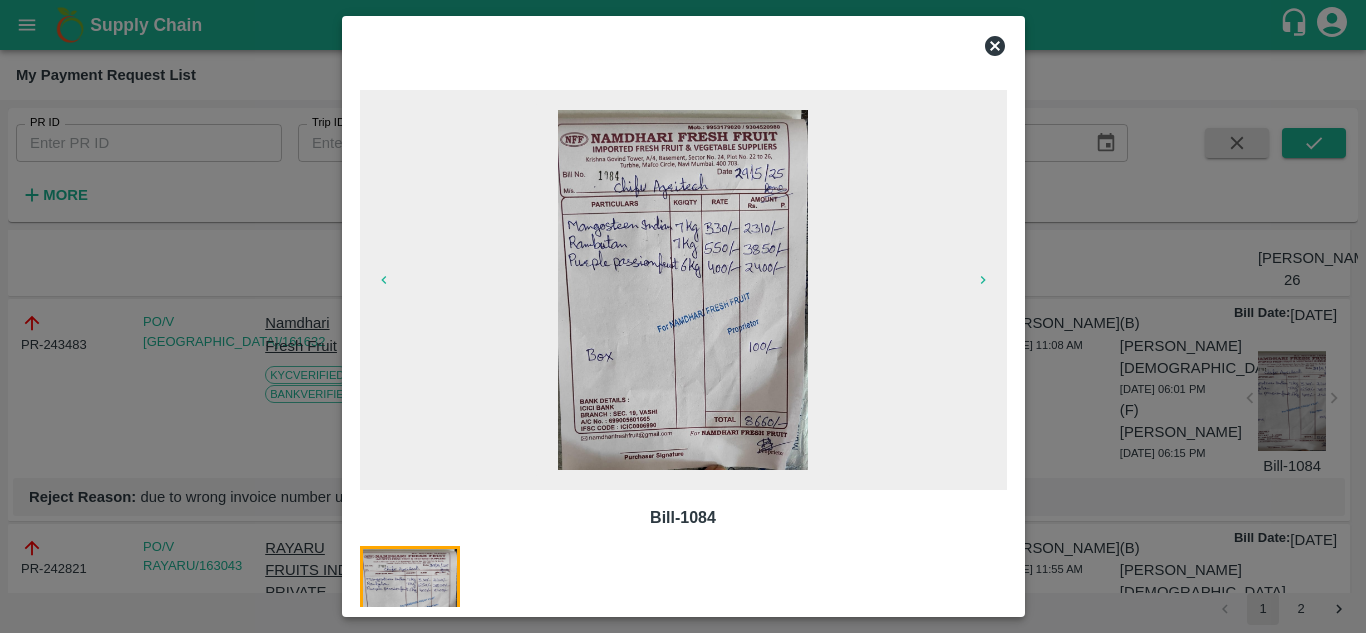 click 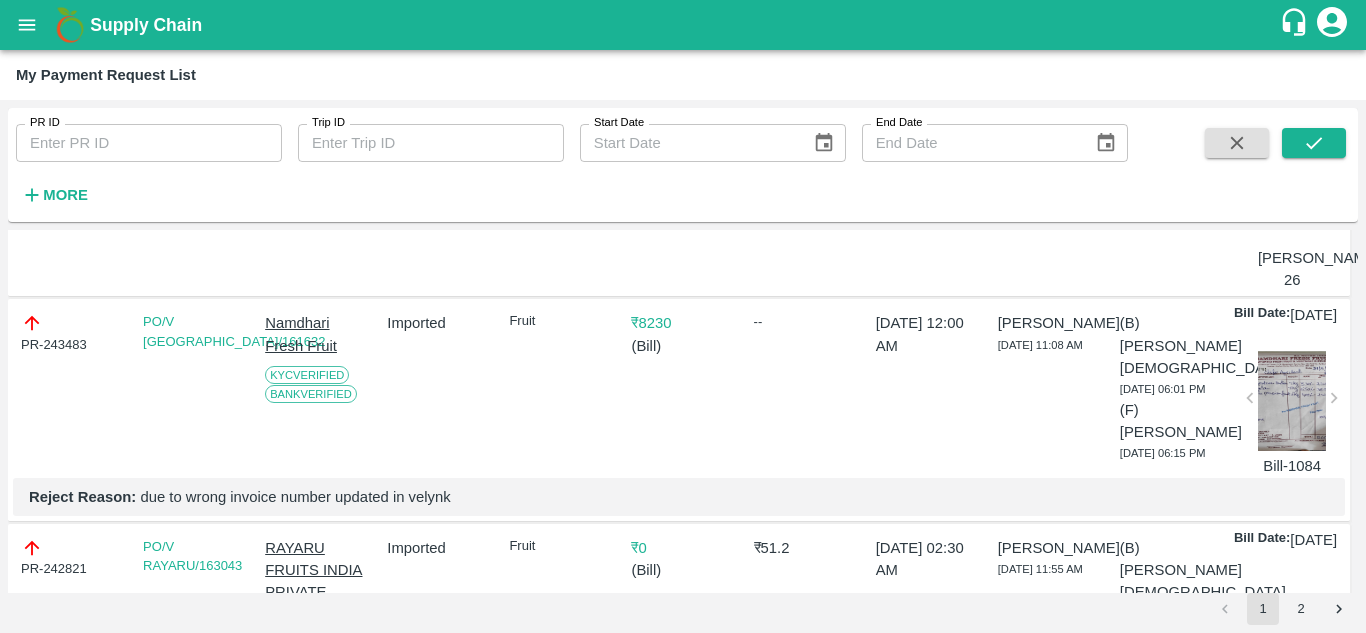 click at bounding box center [1292, 401] 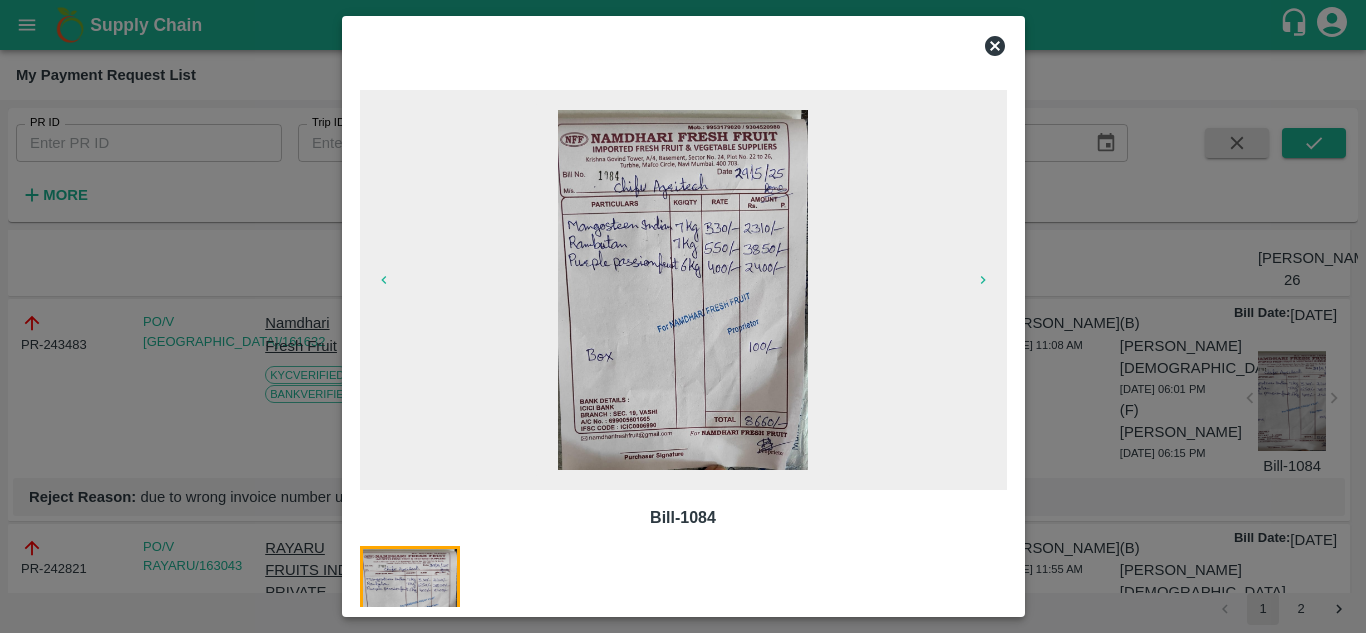click at bounding box center (683, 46) 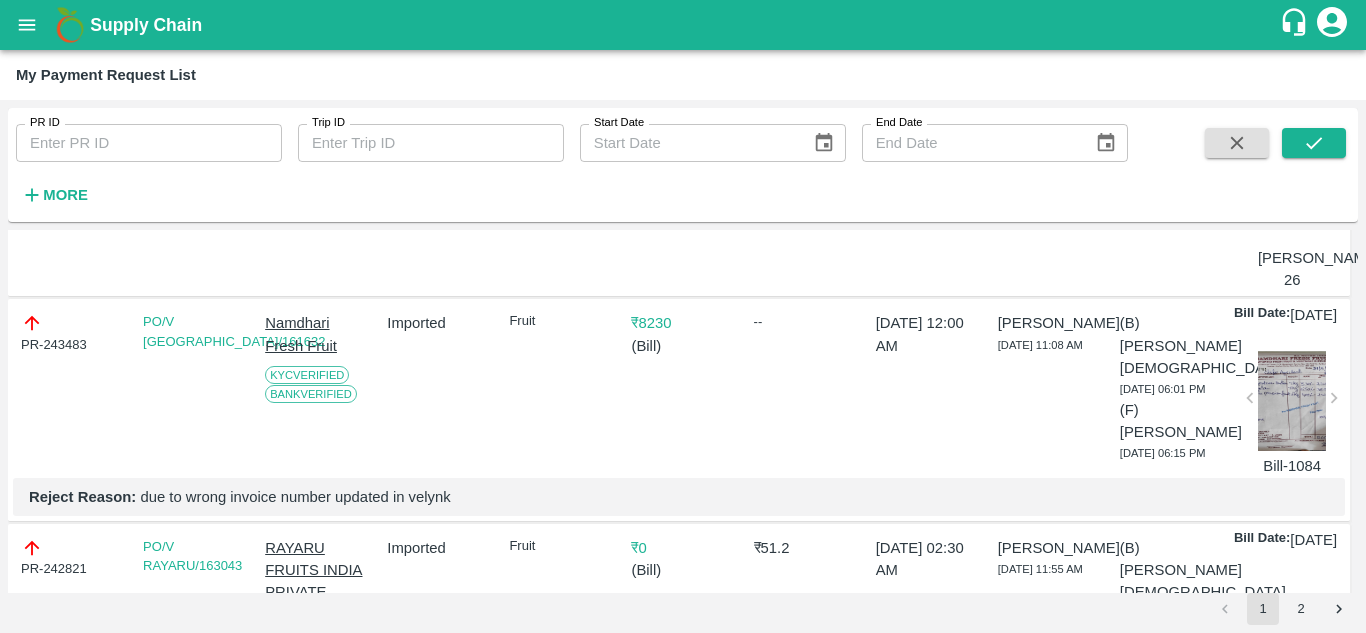 click at bounding box center [1292, 401] 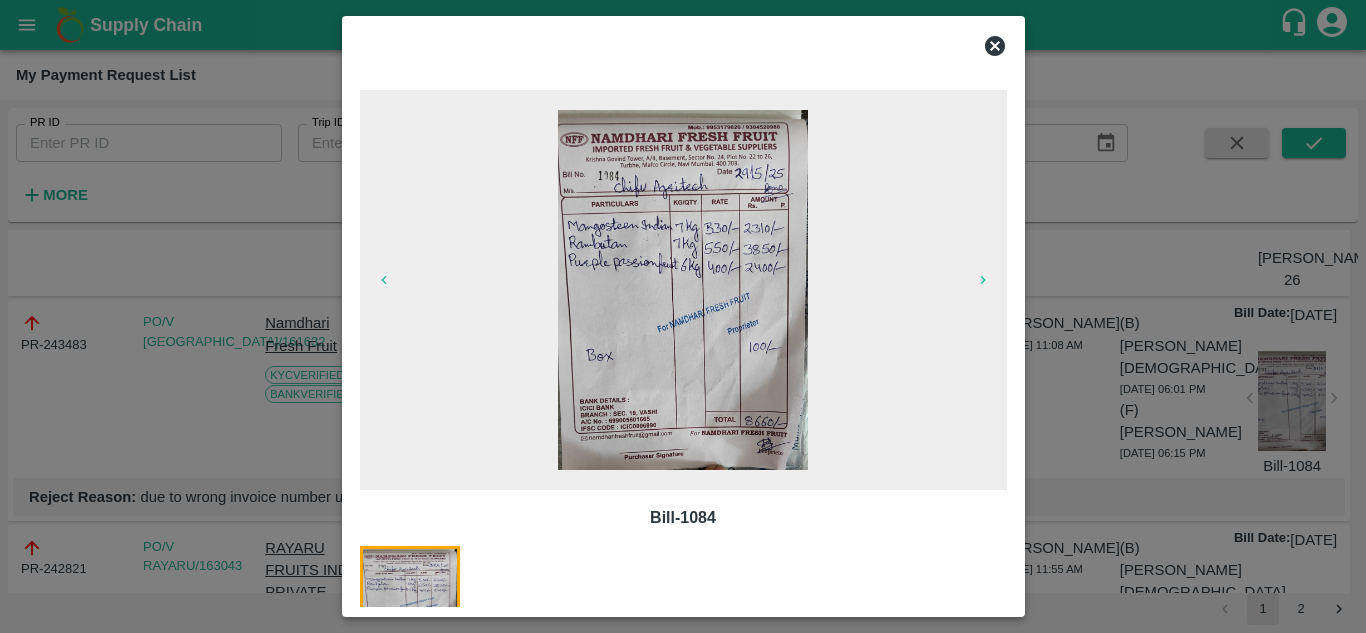 click 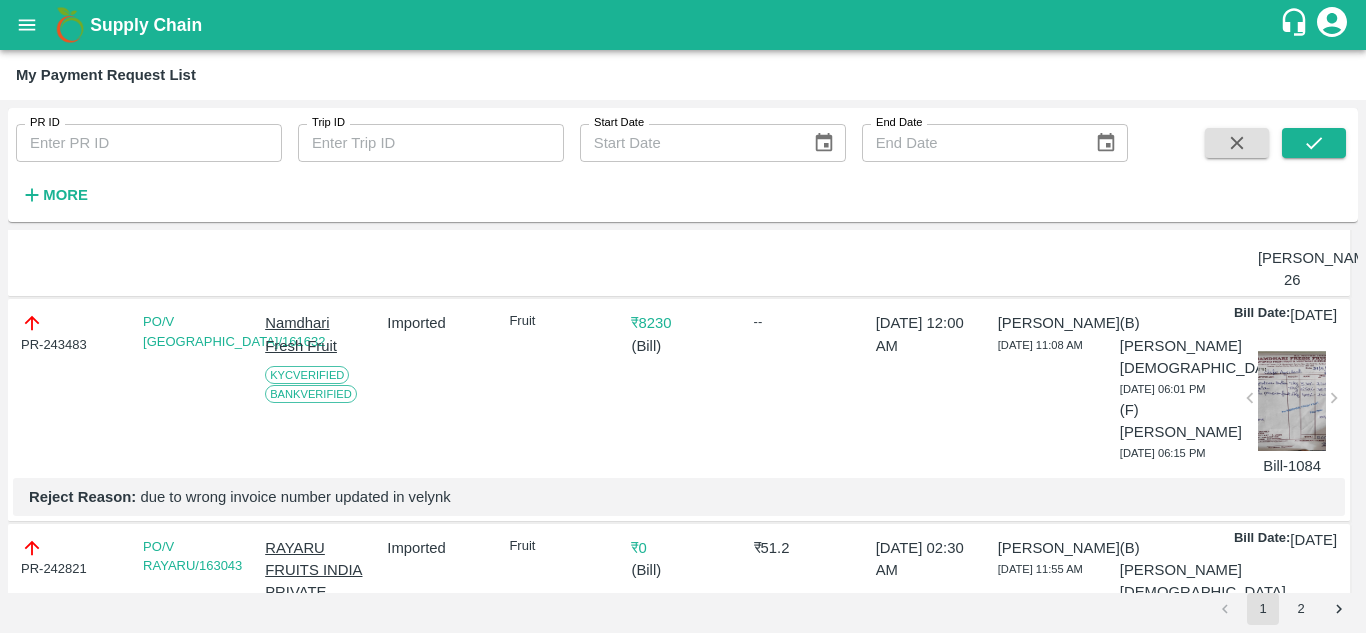 click at bounding box center (1292, 401) 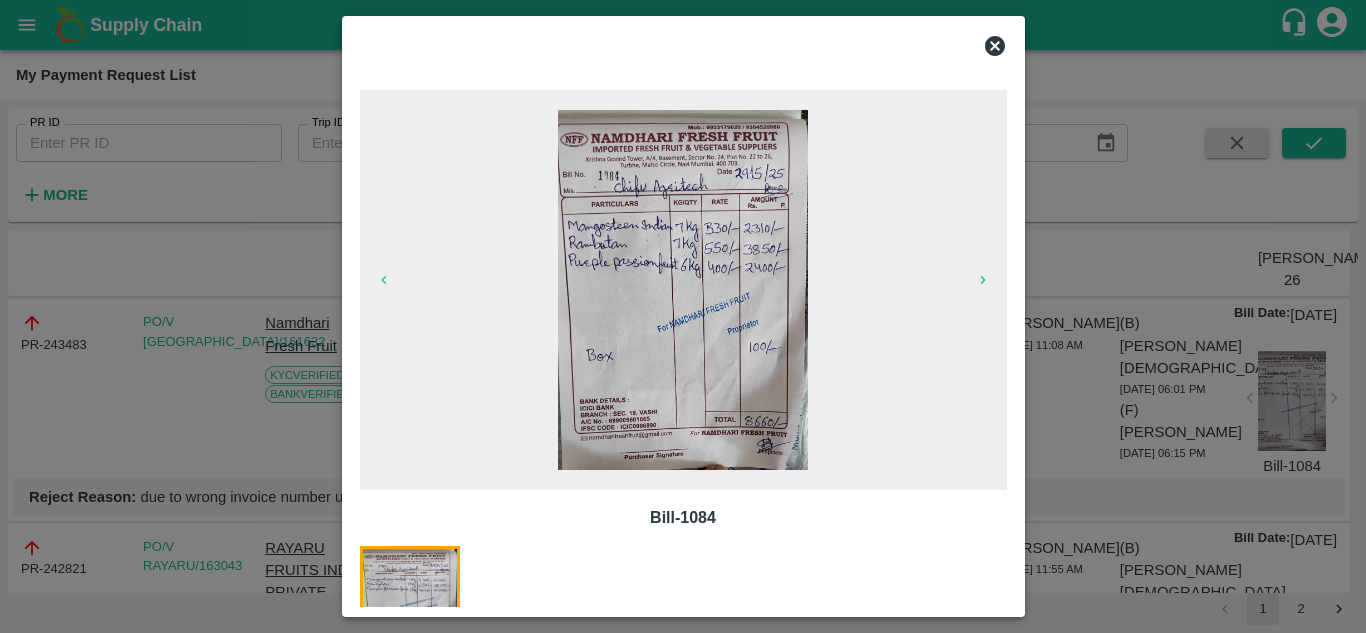 click 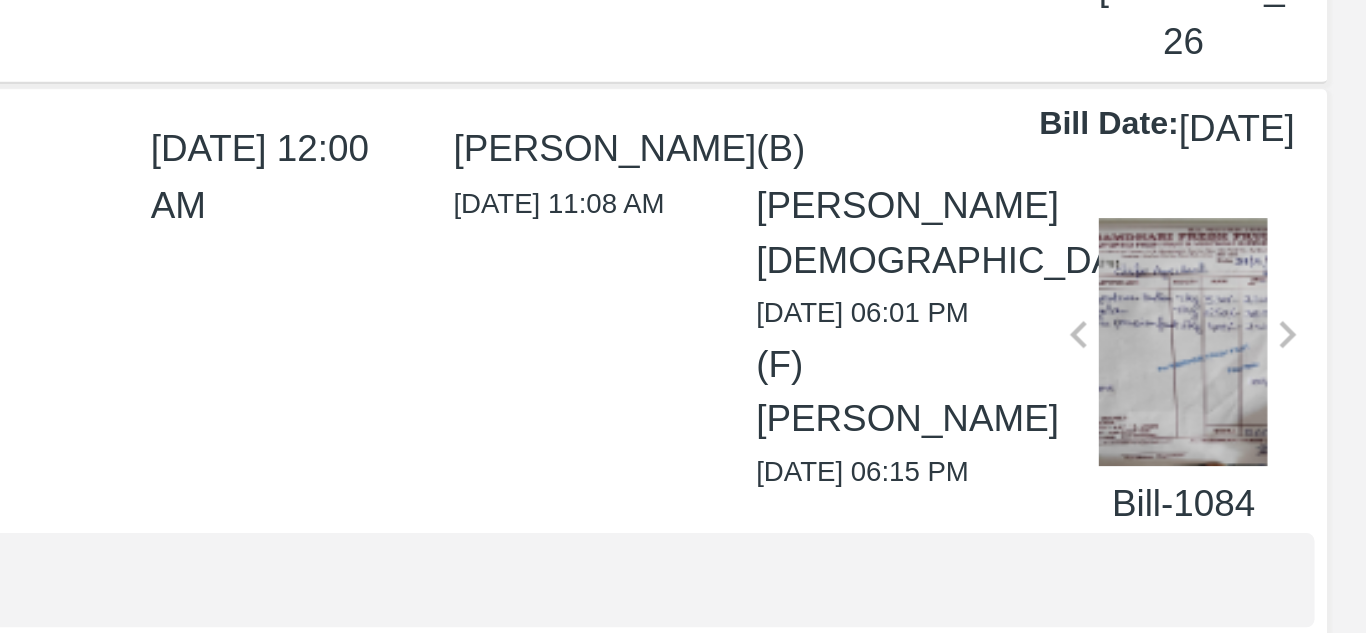 scroll, scrollTop: 0, scrollLeft: 0, axis: both 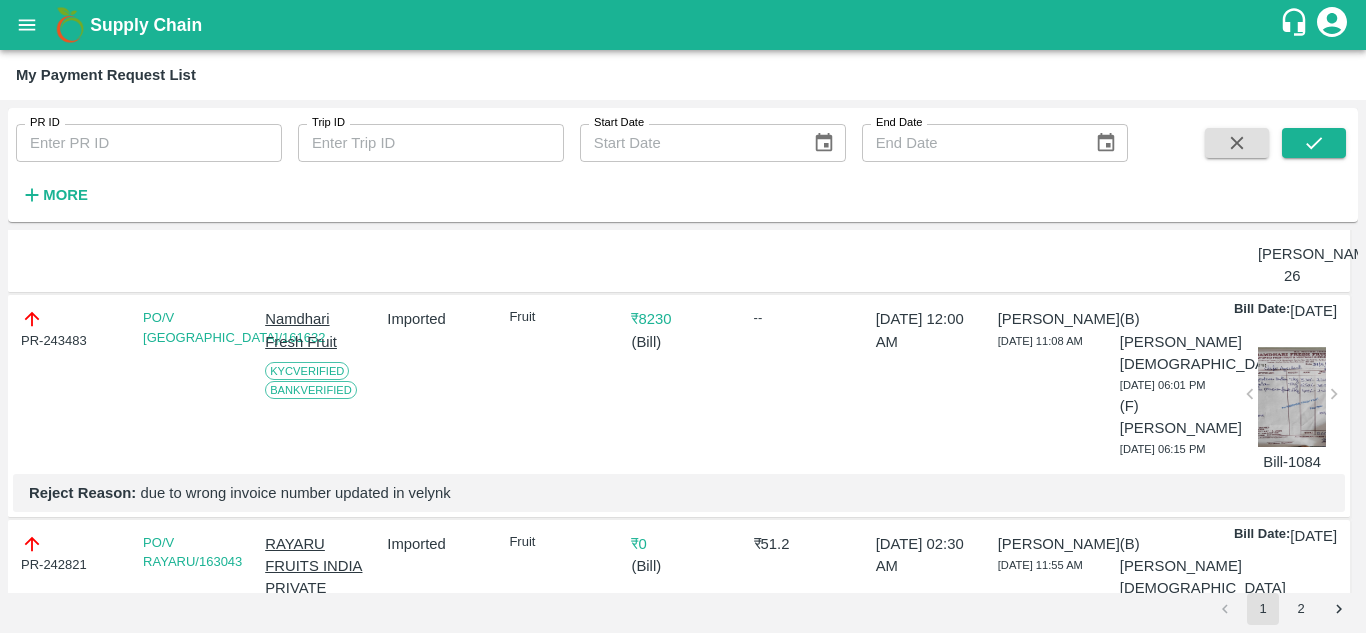 click at bounding box center [1292, 397] 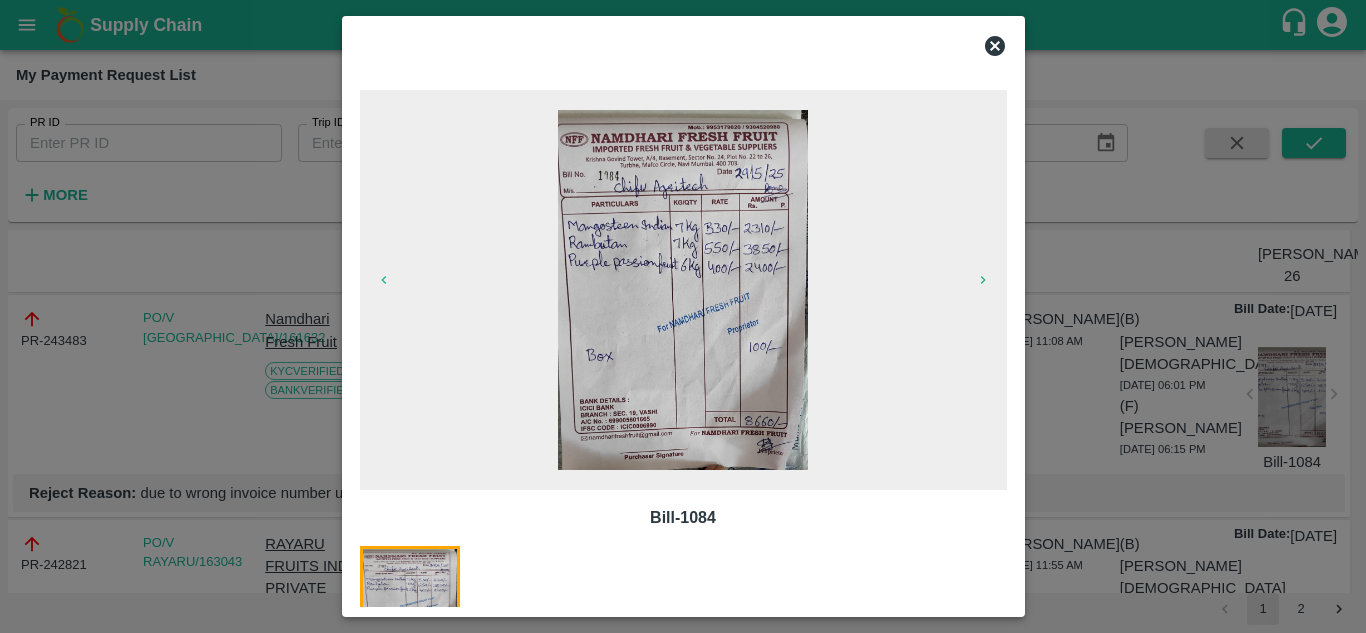 click at bounding box center (683, 46) 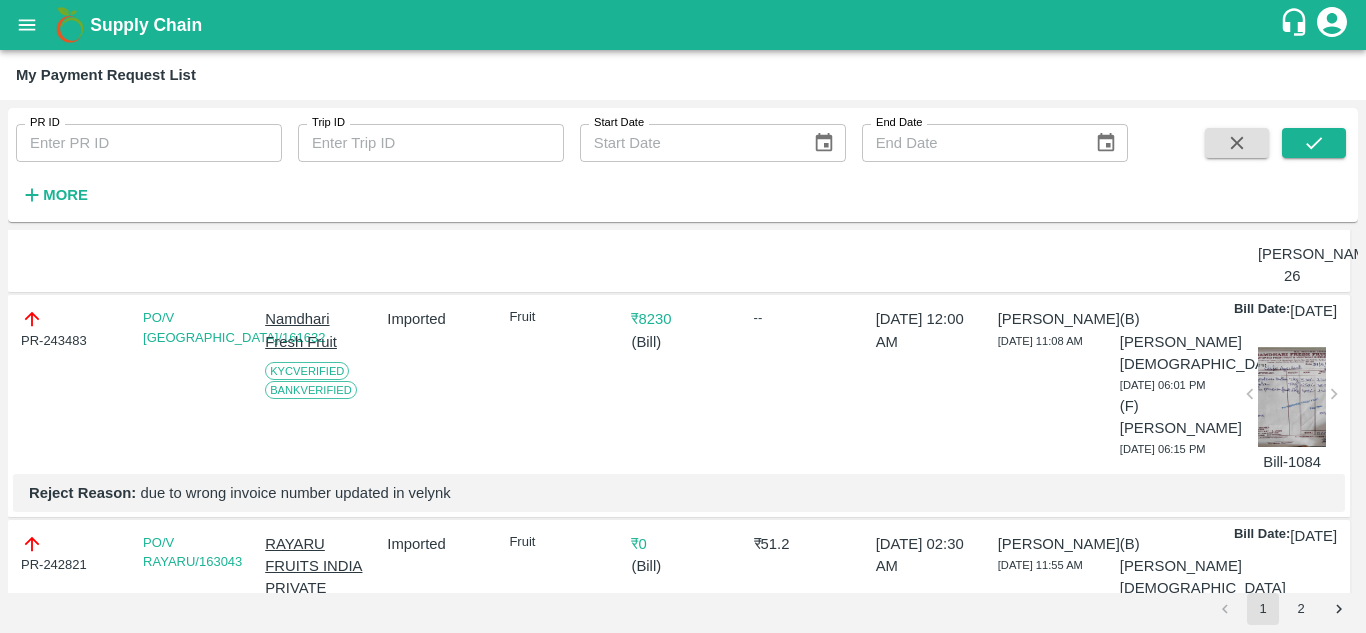 scroll, scrollTop: 0, scrollLeft: 0, axis: both 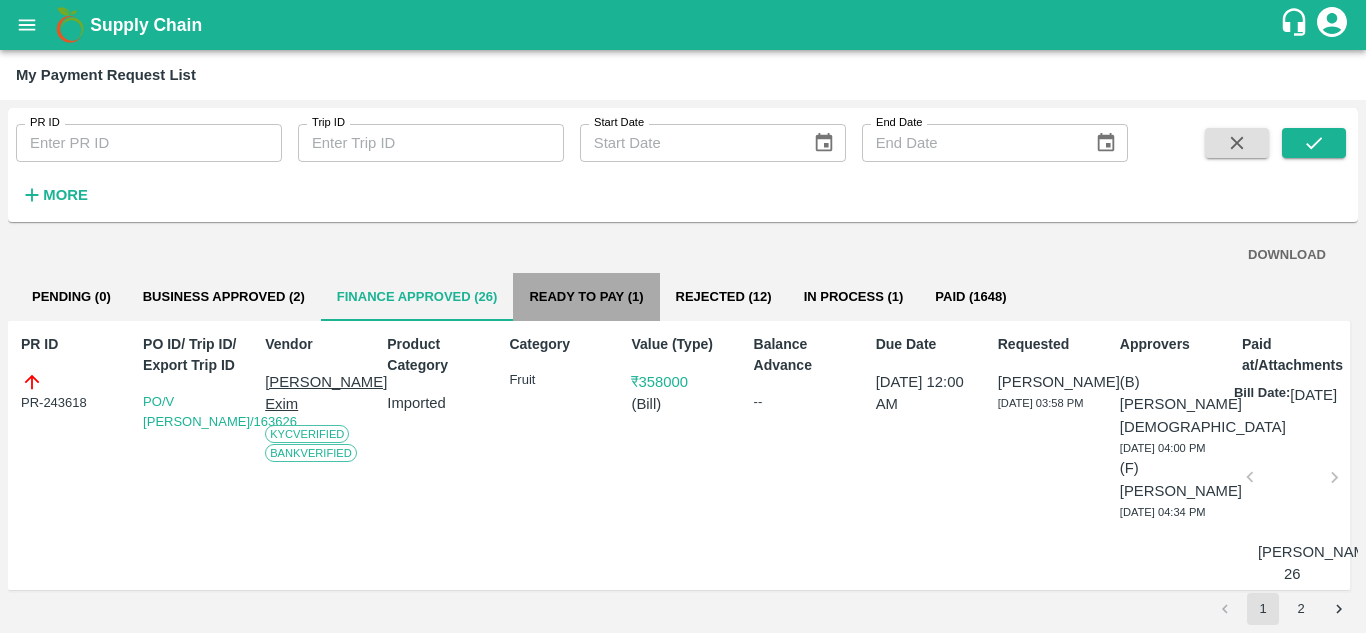 click on "Ready To Pay (1)" at bounding box center (586, 297) 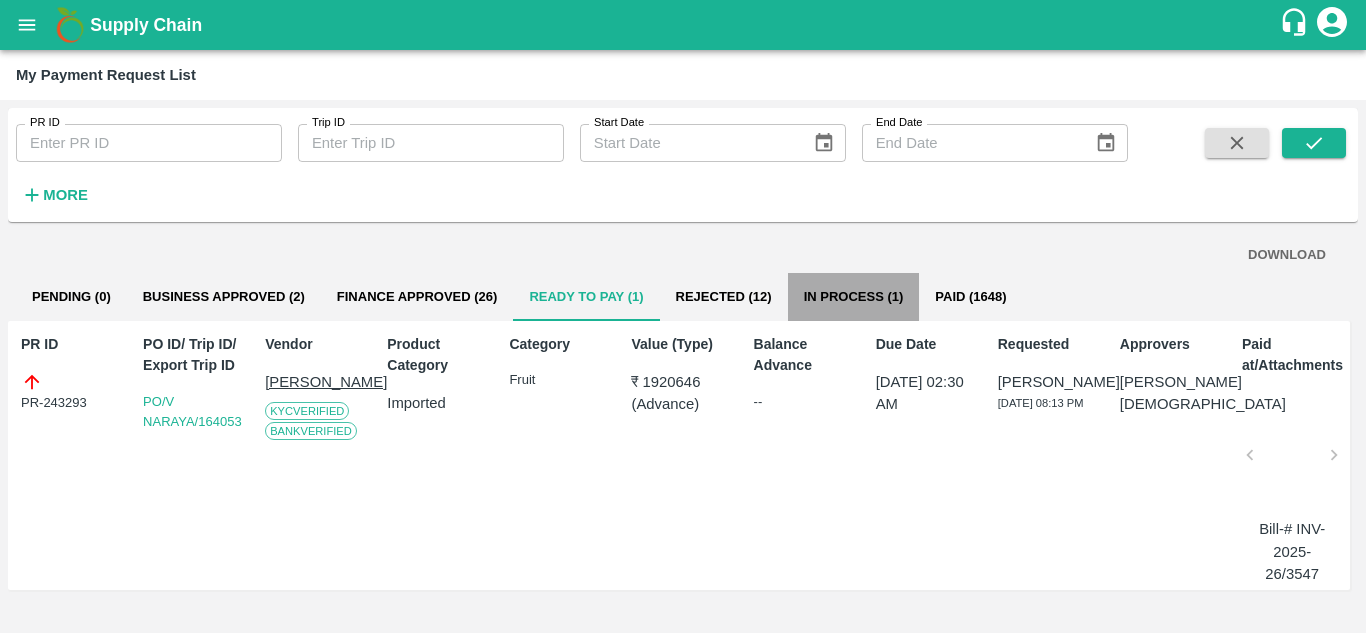 click on "In Process (1)" at bounding box center (854, 297) 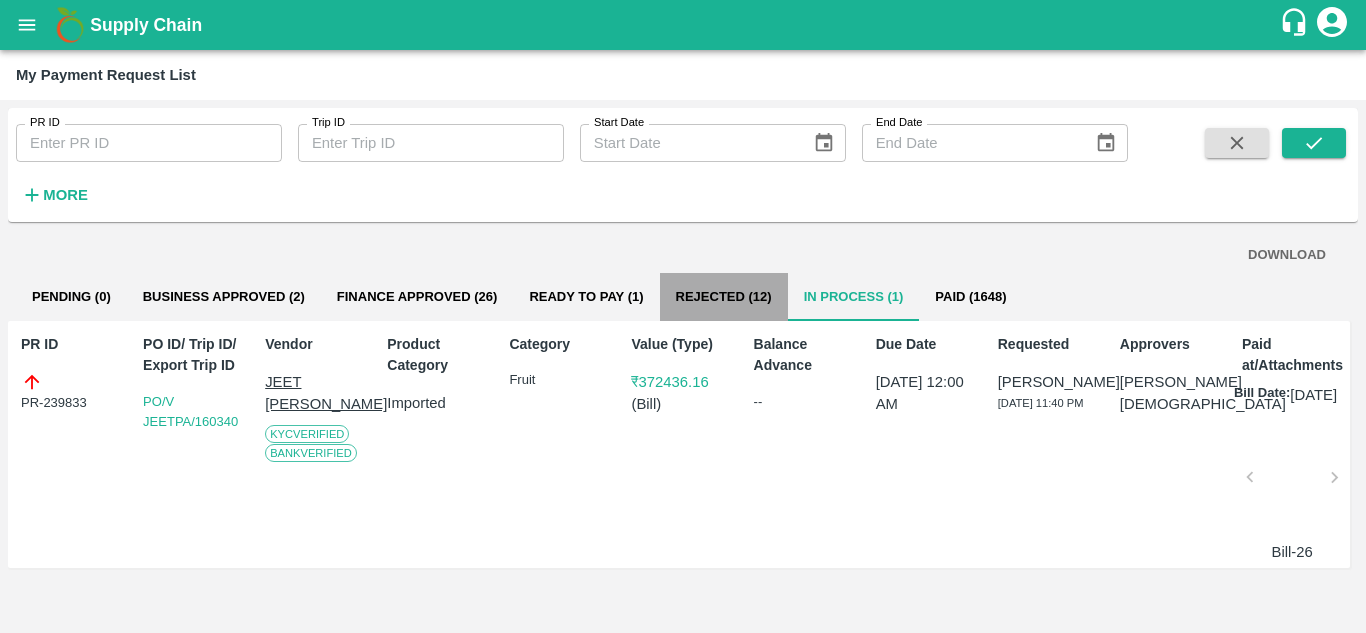 click on "Rejected (12)" at bounding box center (724, 297) 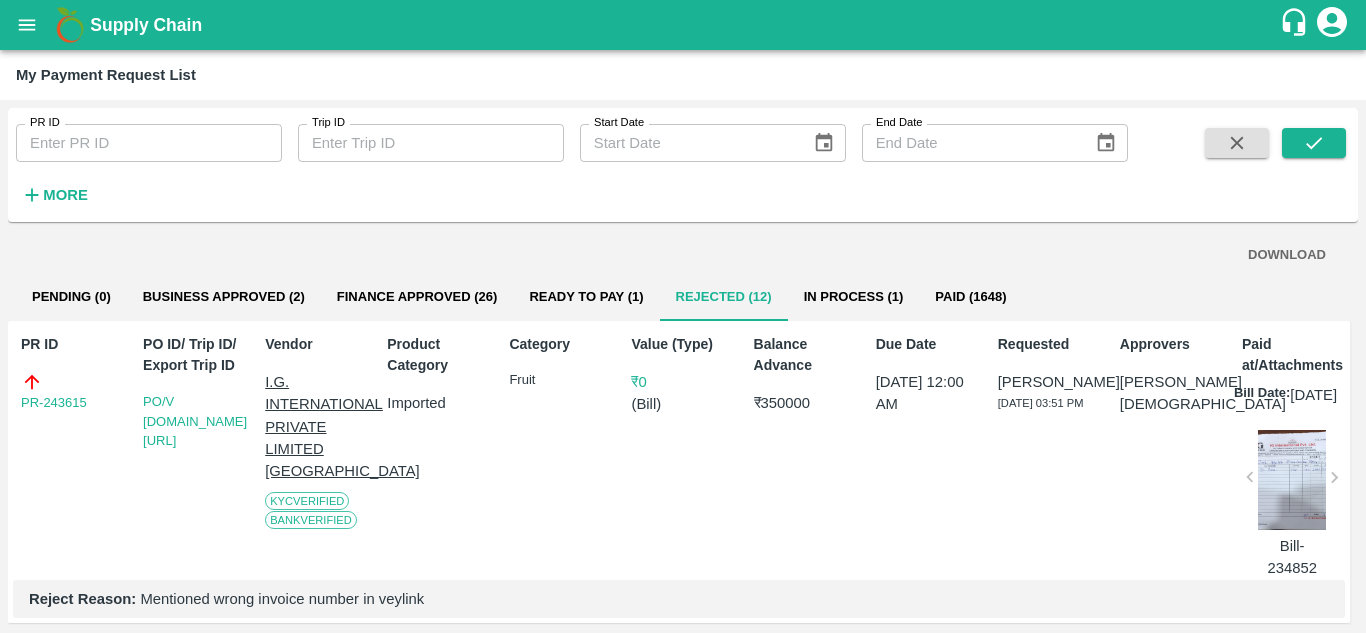 click on "Paid (1648)" at bounding box center [970, 297] 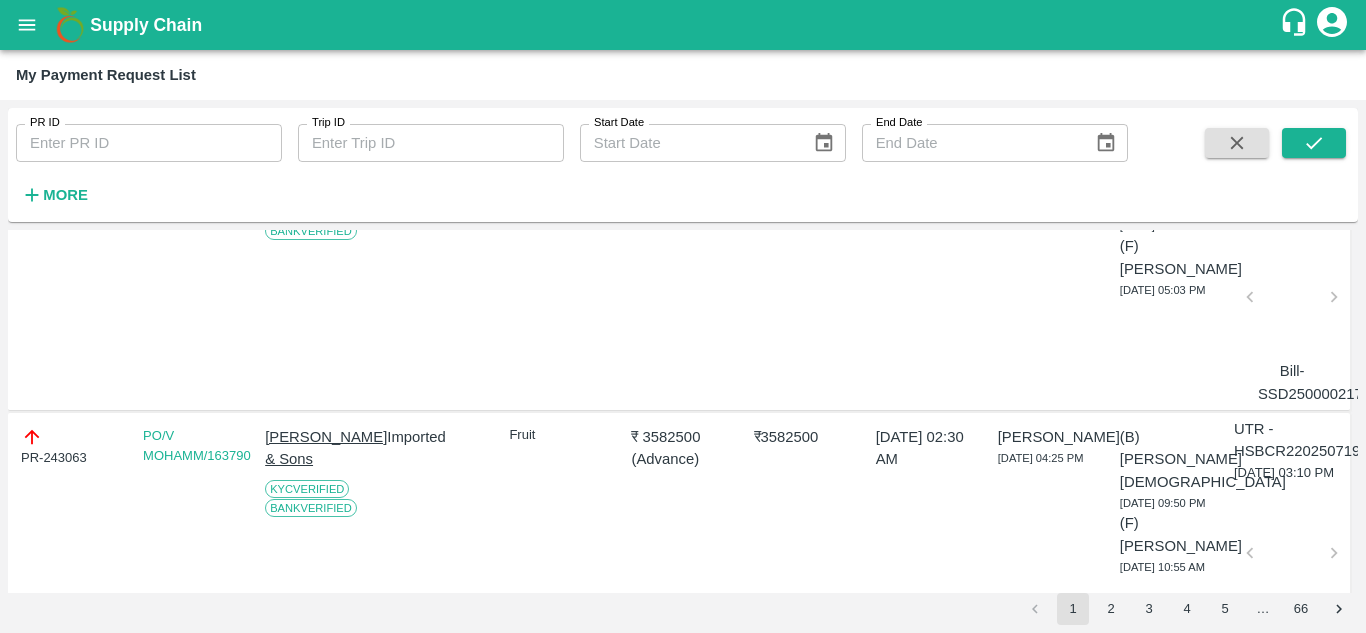 scroll, scrollTop: 223, scrollLeft: 0, axis: vertical 